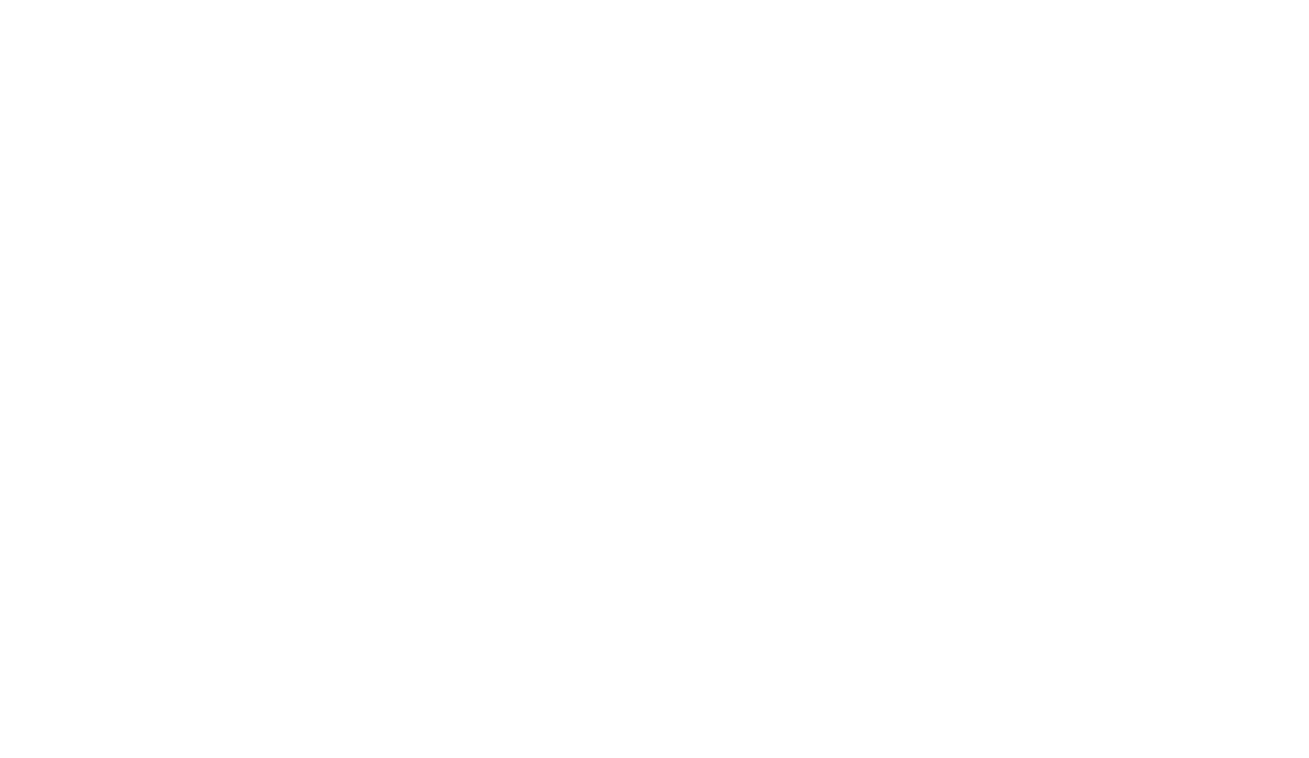 scroll, scrollTop: 0, scrollLeft: 0, axis: both 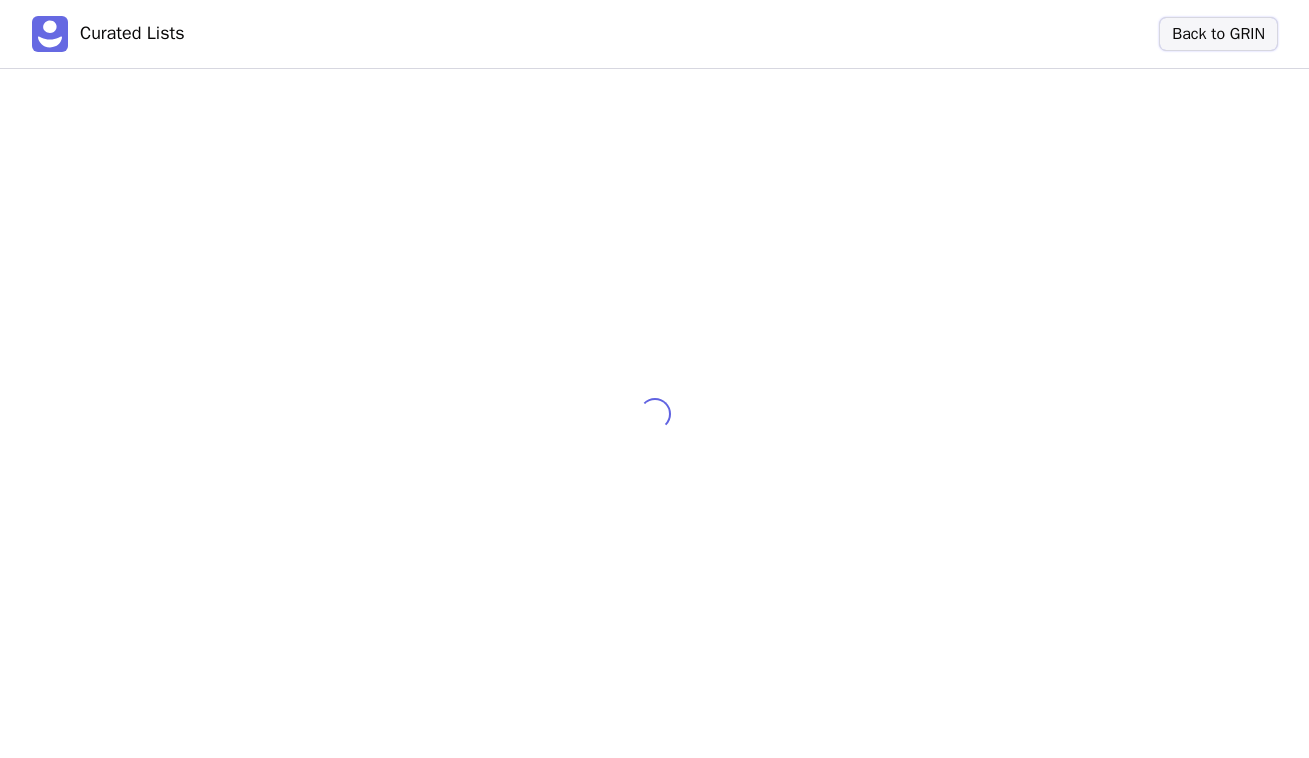 click on "Back to GRIN" at bounding box center (1218, 34) 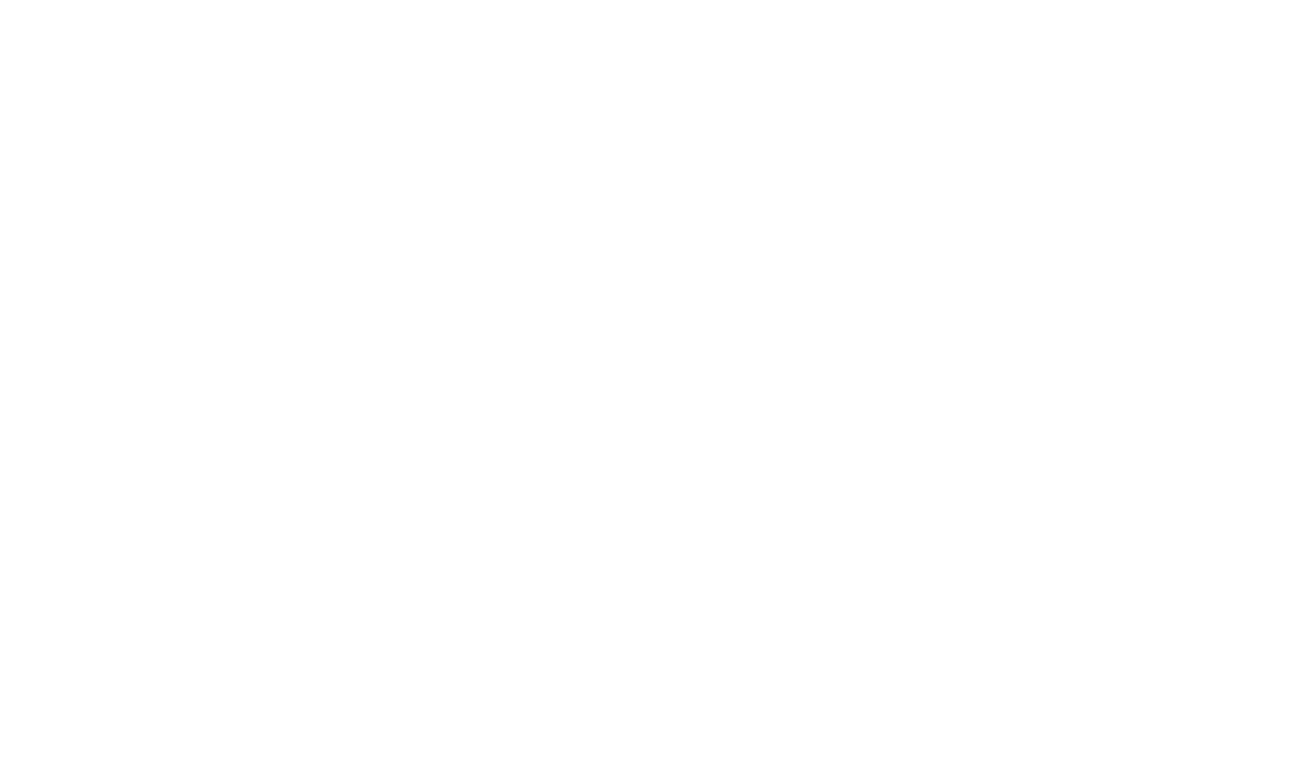 scroll, scrollTop: 0, scrollLeft: 0, axis: both 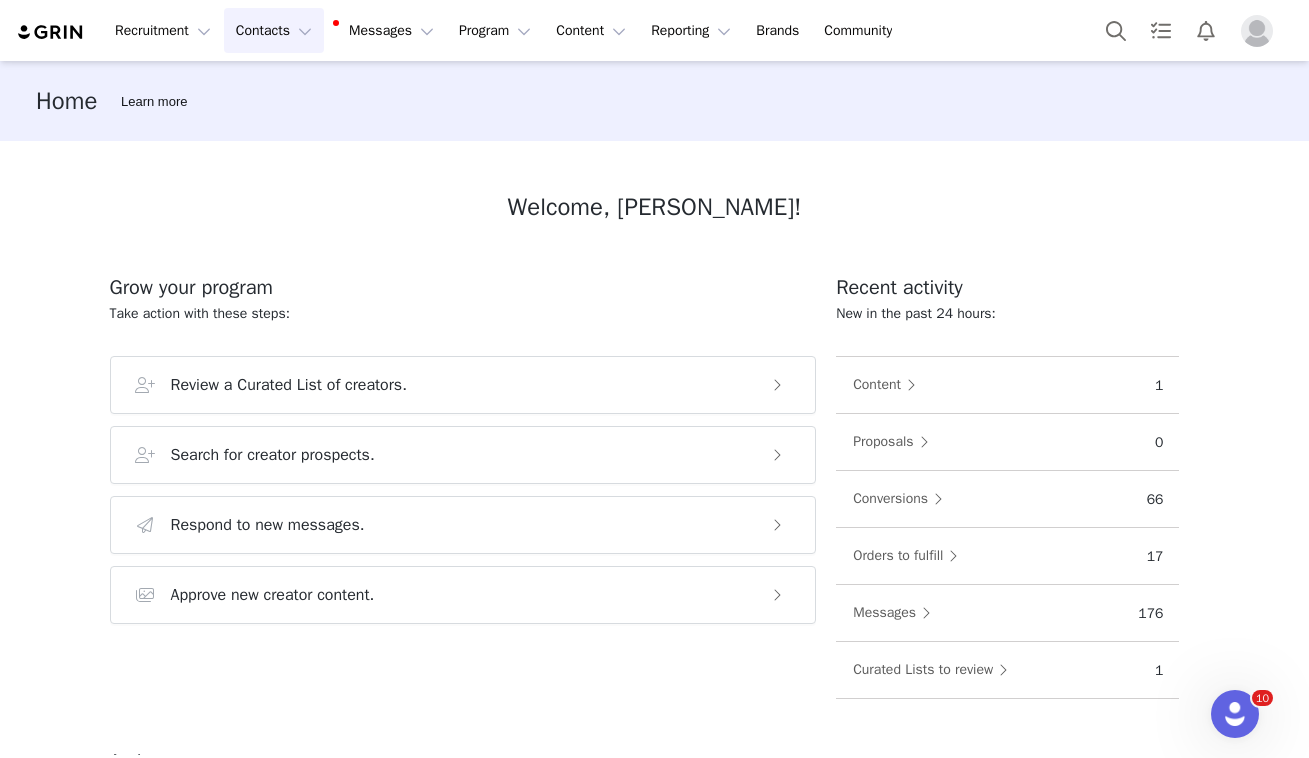 click on "Contacts Contacts" at bounding box center (274, 30) 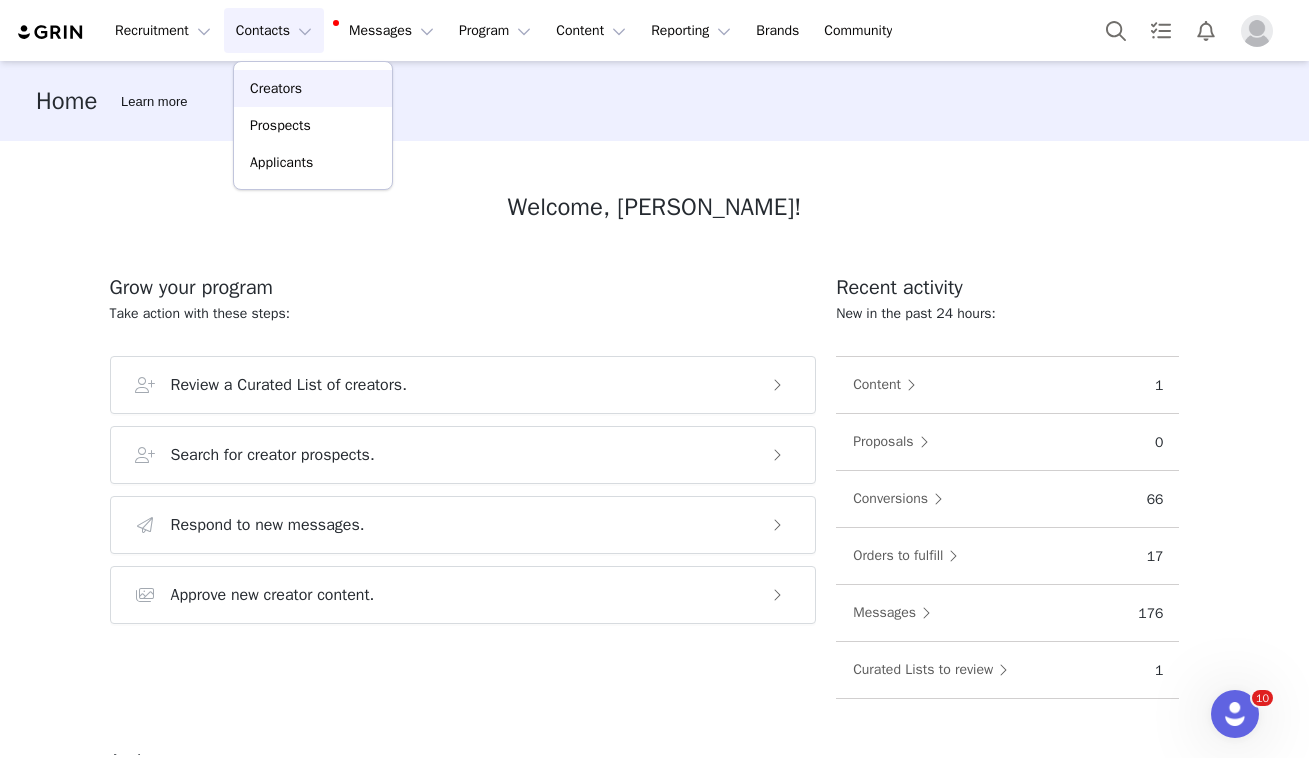 click on "Creators" at bounding box center [276, 88] 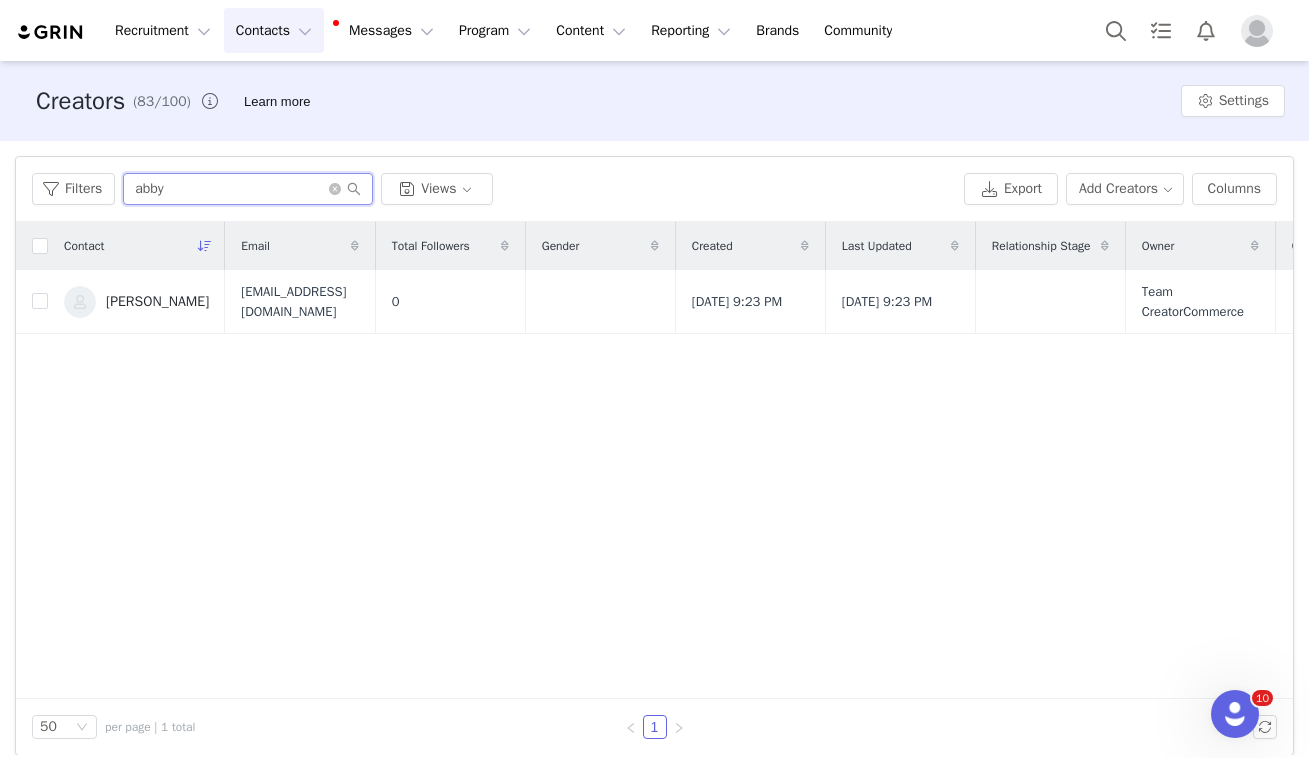 click on "abby" at bounding box center [248, 189] 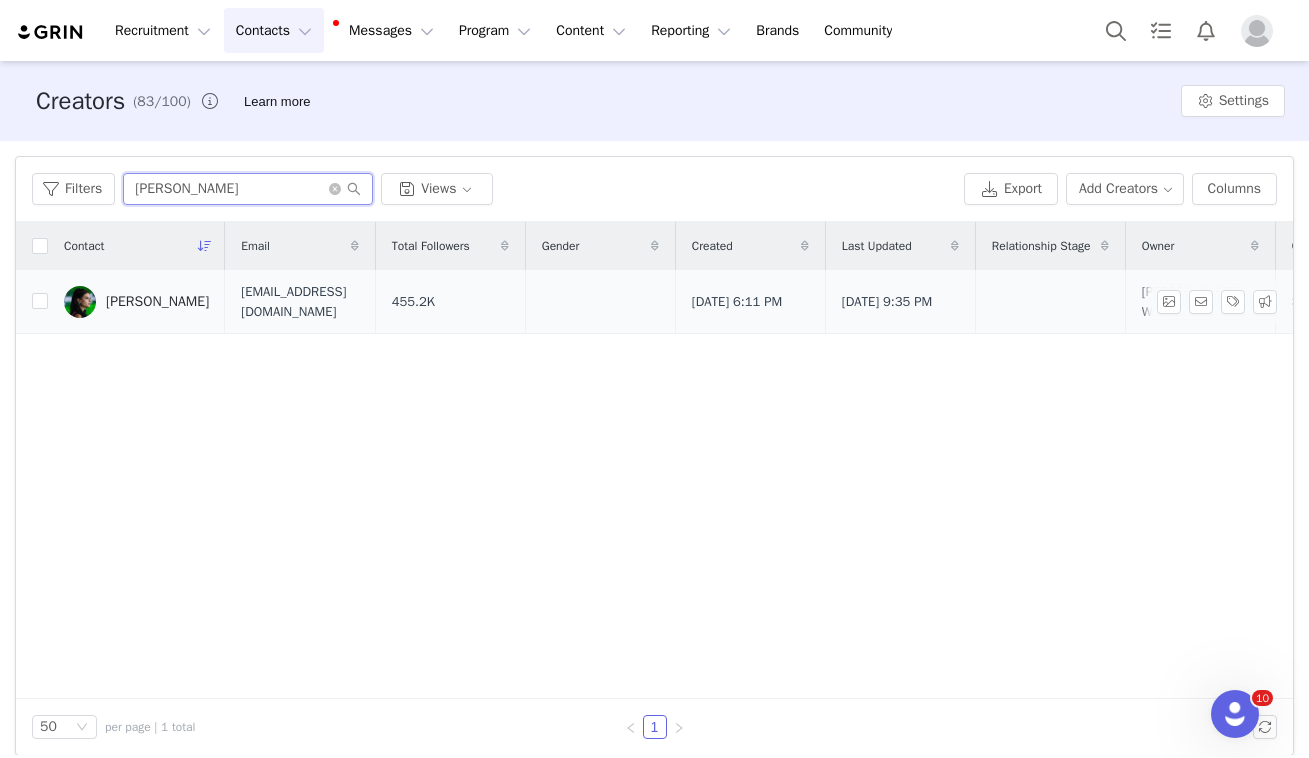 type on "[PERSON_NAME]" 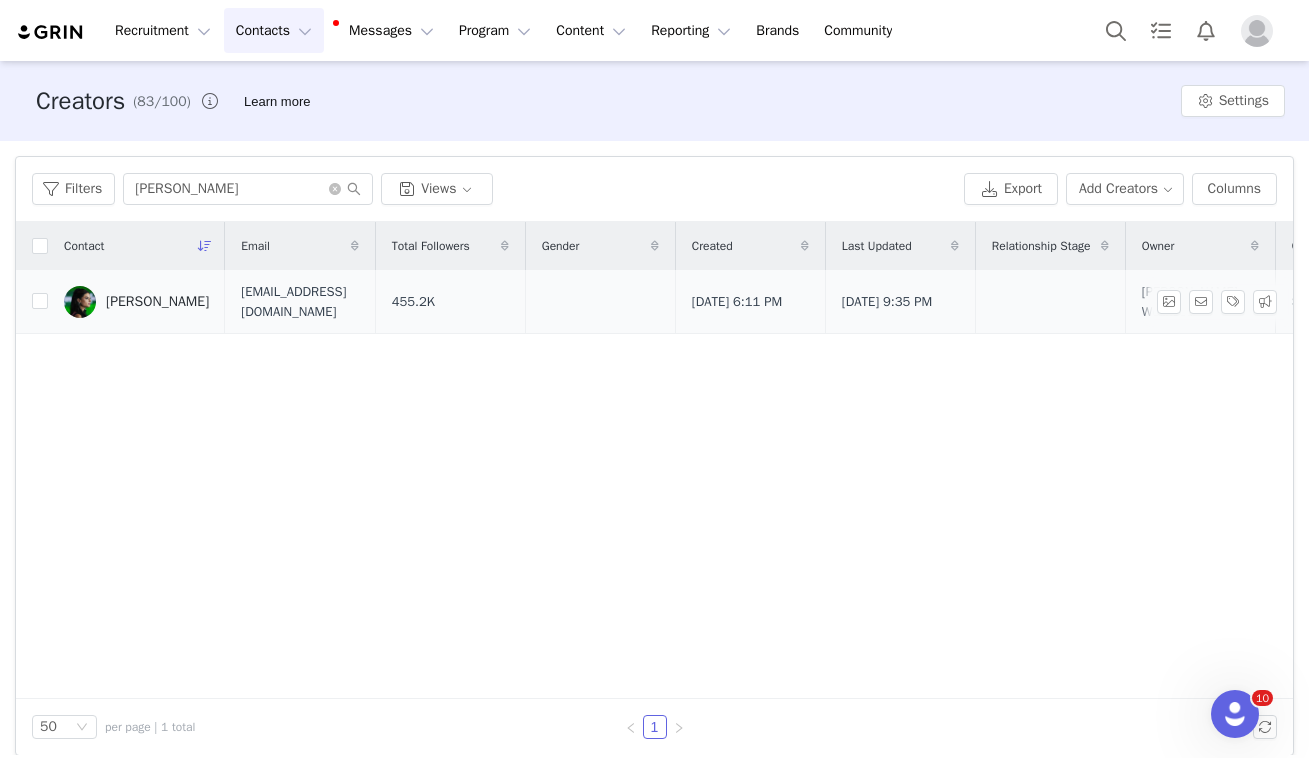 click on "[PERSON_NAME]" at bounding box center (157, 302) 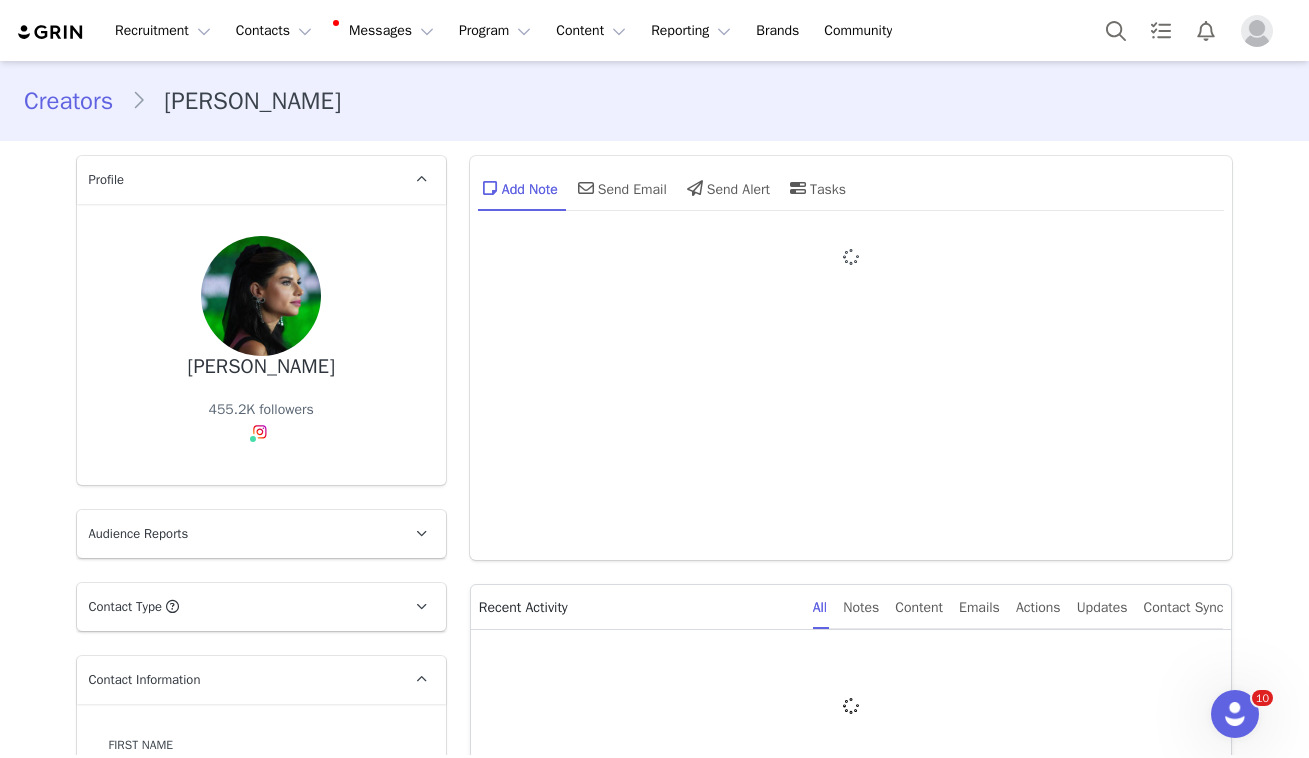 type on "+1 ([GEOGRAPHIC_DATA])" 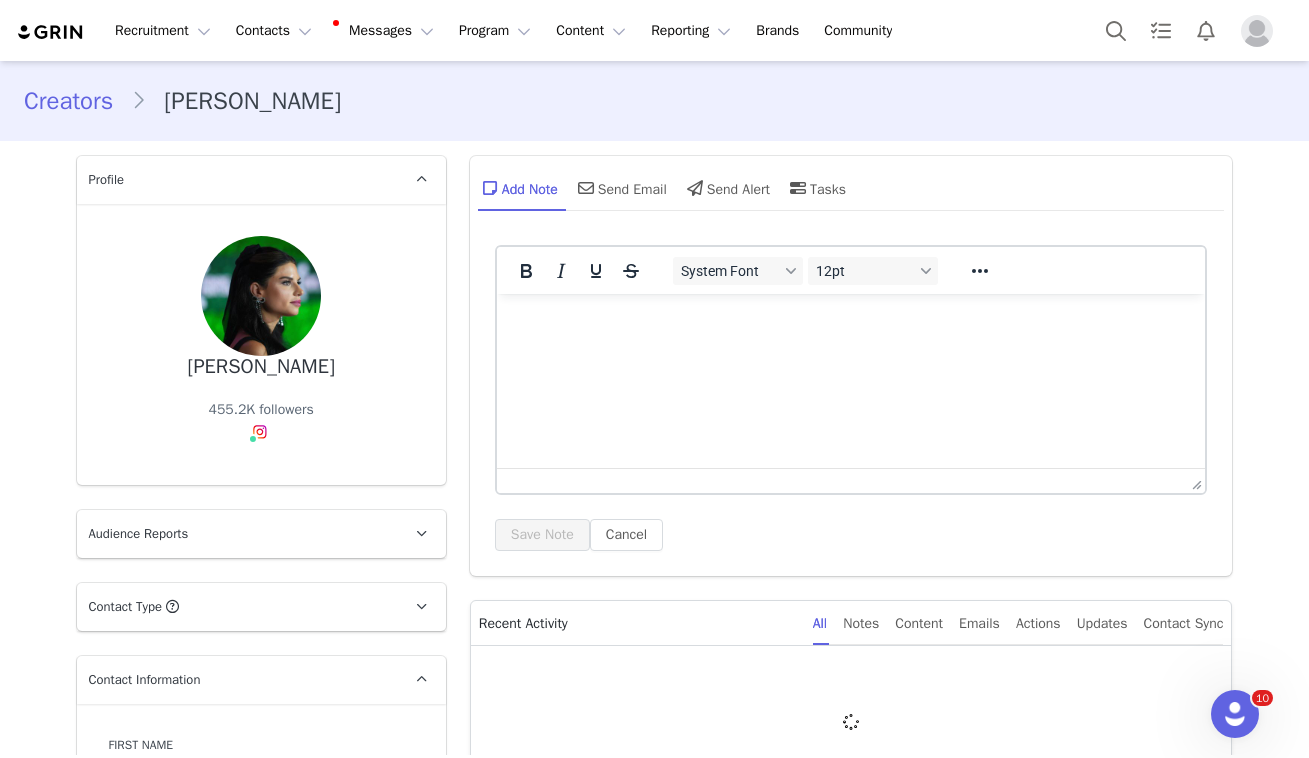 scroll, scrollTop: 0, scrollLeft: 0, axis: both 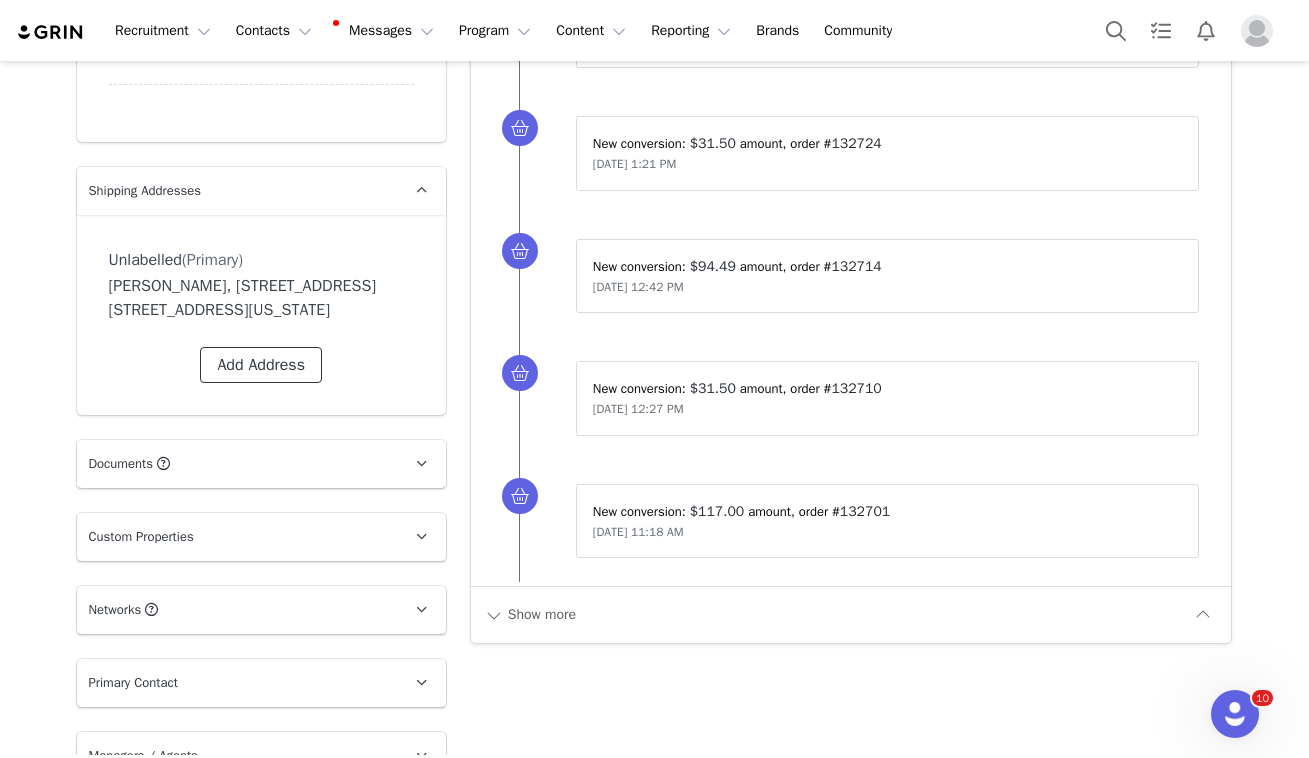 click on "Add Address" at bounding box center (261, 365) 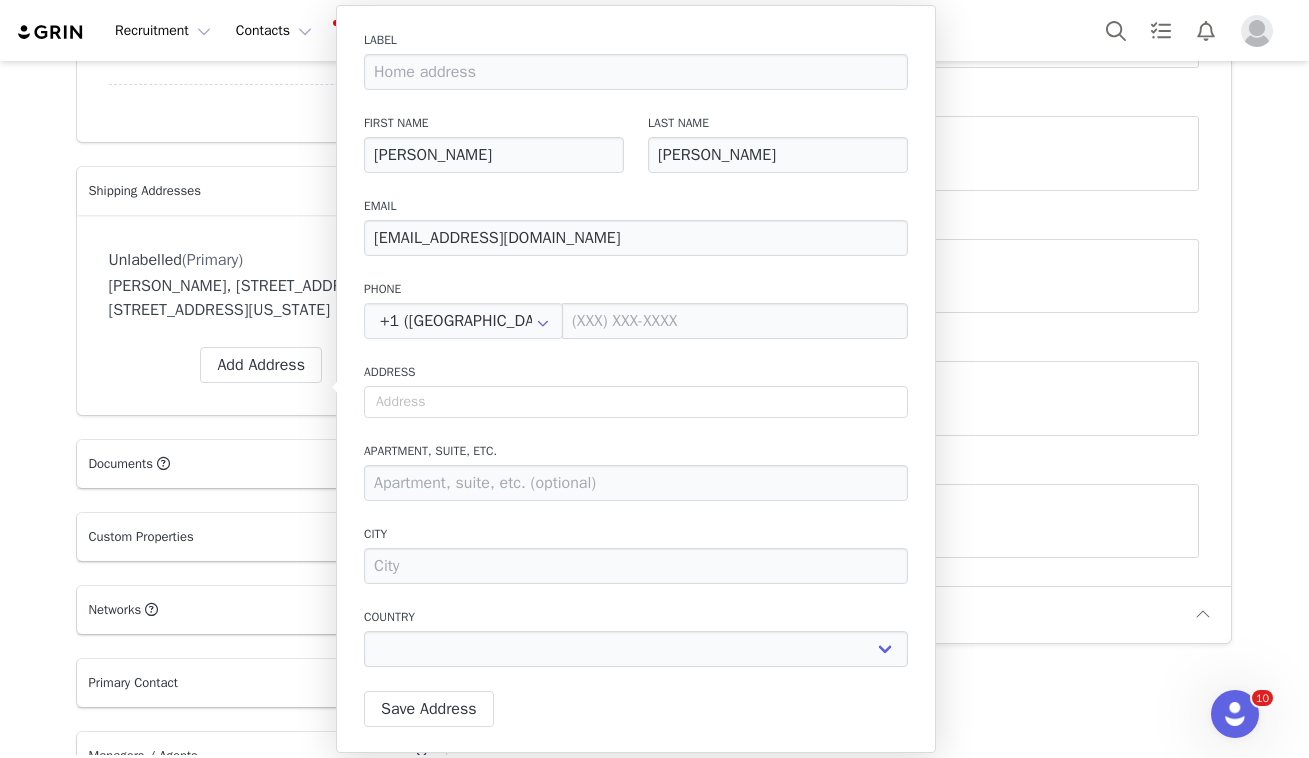 click on "New conversion: ⁨ $31.50 ⁩ amount⁨⁩⁨, order #⁨ 132710 ⁩⁩ [DATE] 12:27 PM" at bounding box center [875, 398] 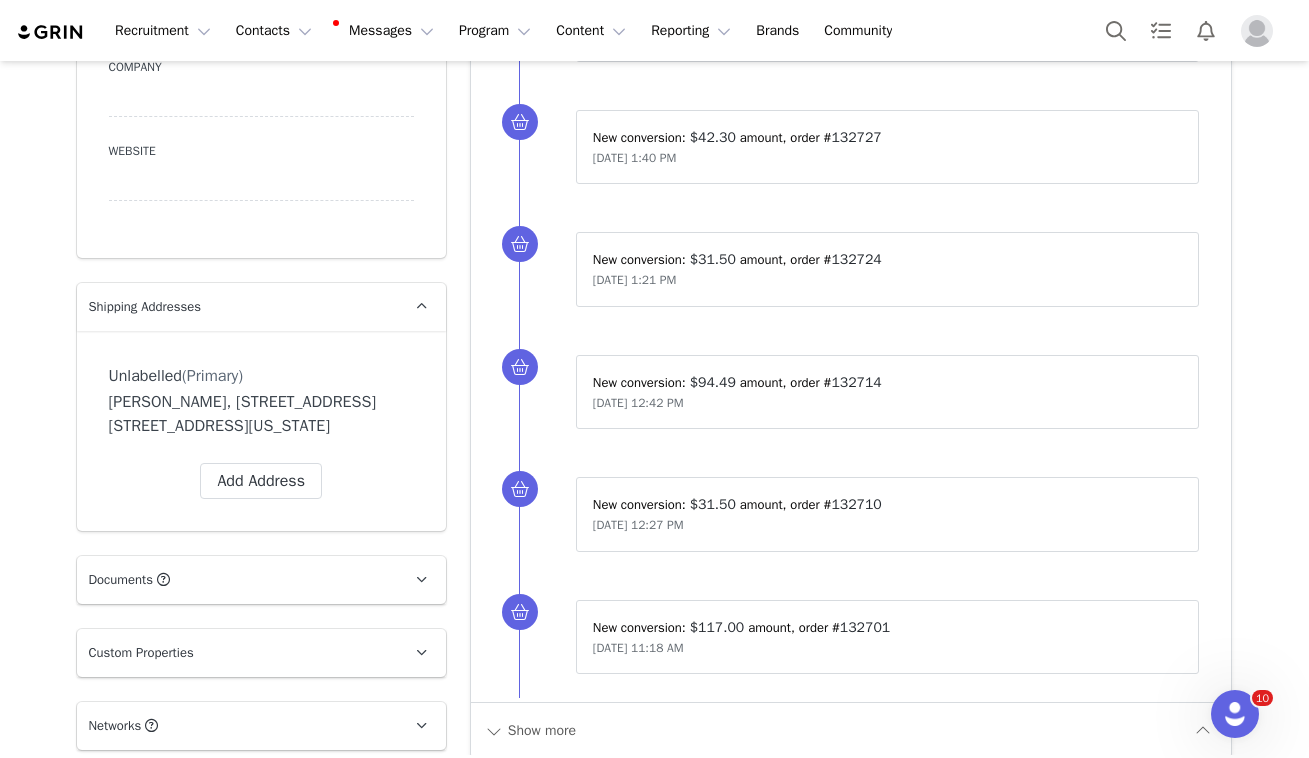 scroll, scrollTop: 1333, scrollLeft: 0, axis: vertical 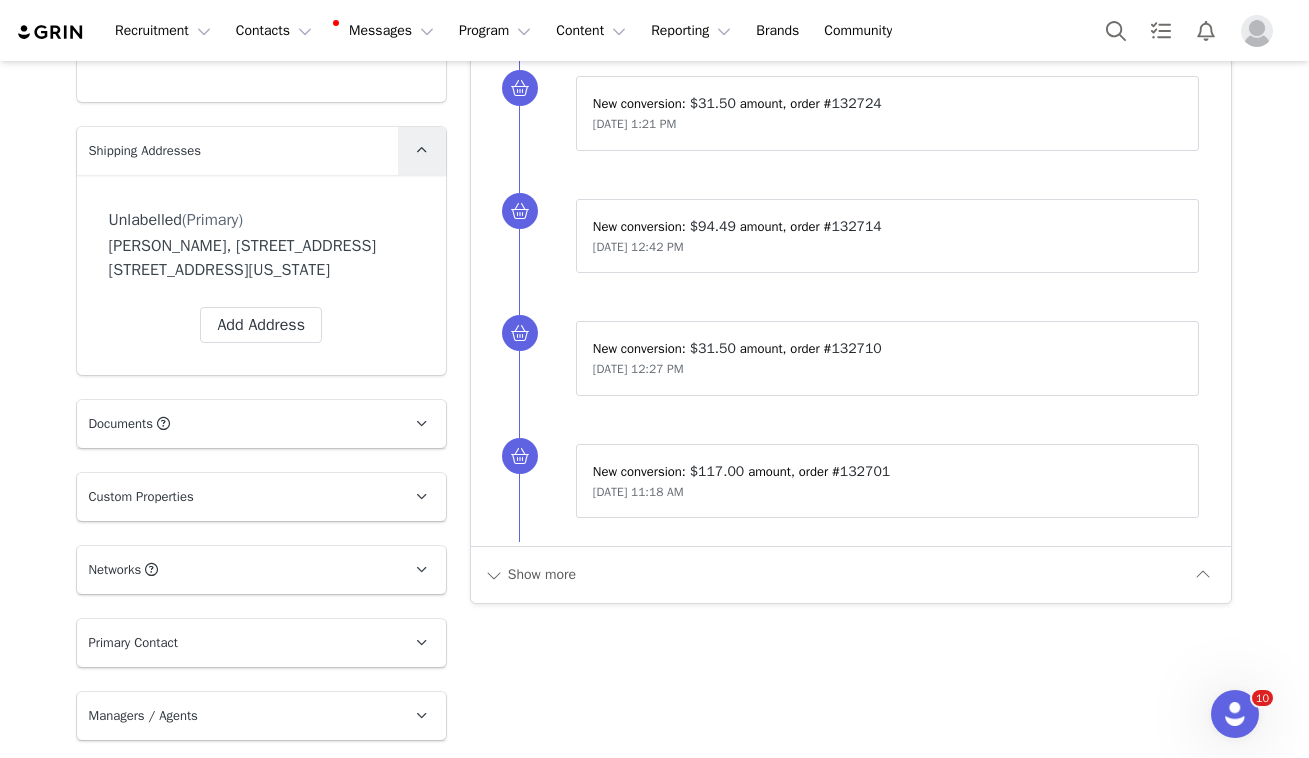 click at bounding box center [421, 150] 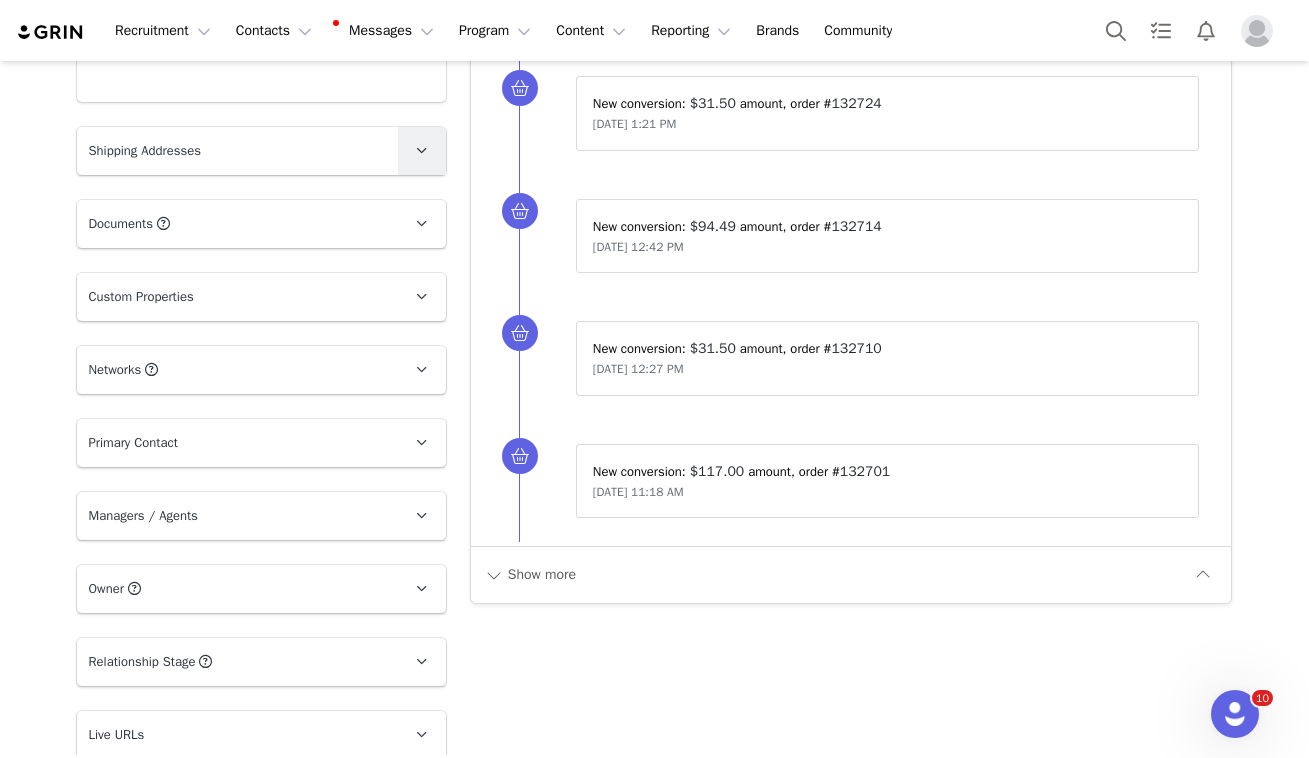 click at bounding box center (421, 150) 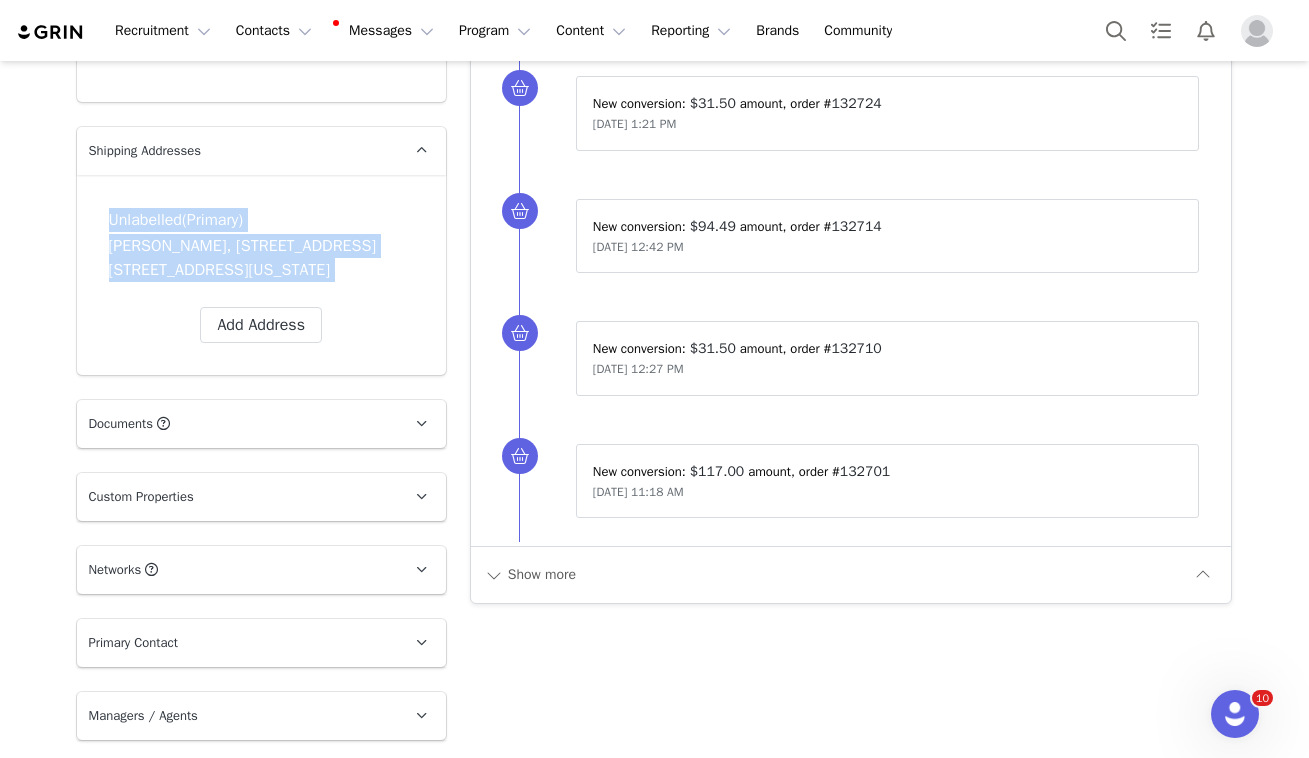 click on "[PERSON_NAME], [STREET_ADDRESS] [STREET_ADDRESS][US_STATE]" at bounding box center (261, 258) 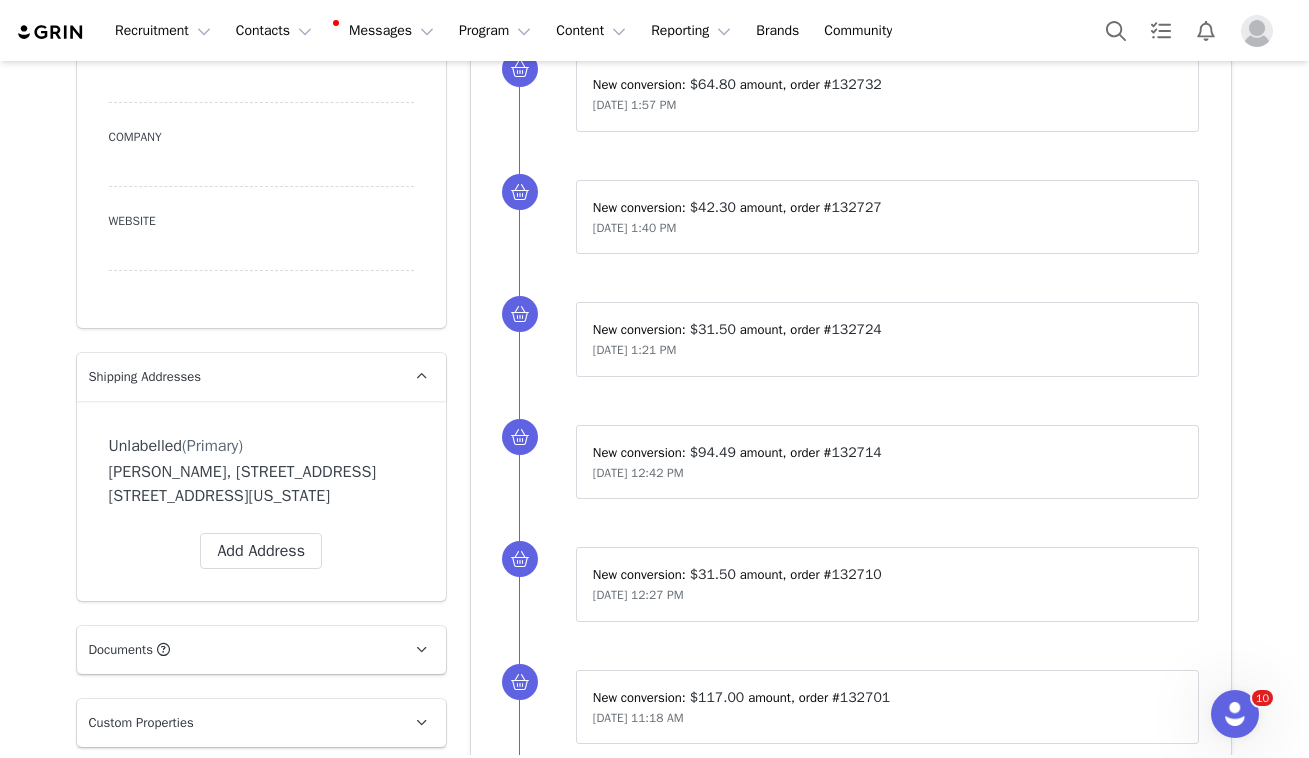 scroll, scrollTop: 1259, scrollLeft: 0, axis: vertical 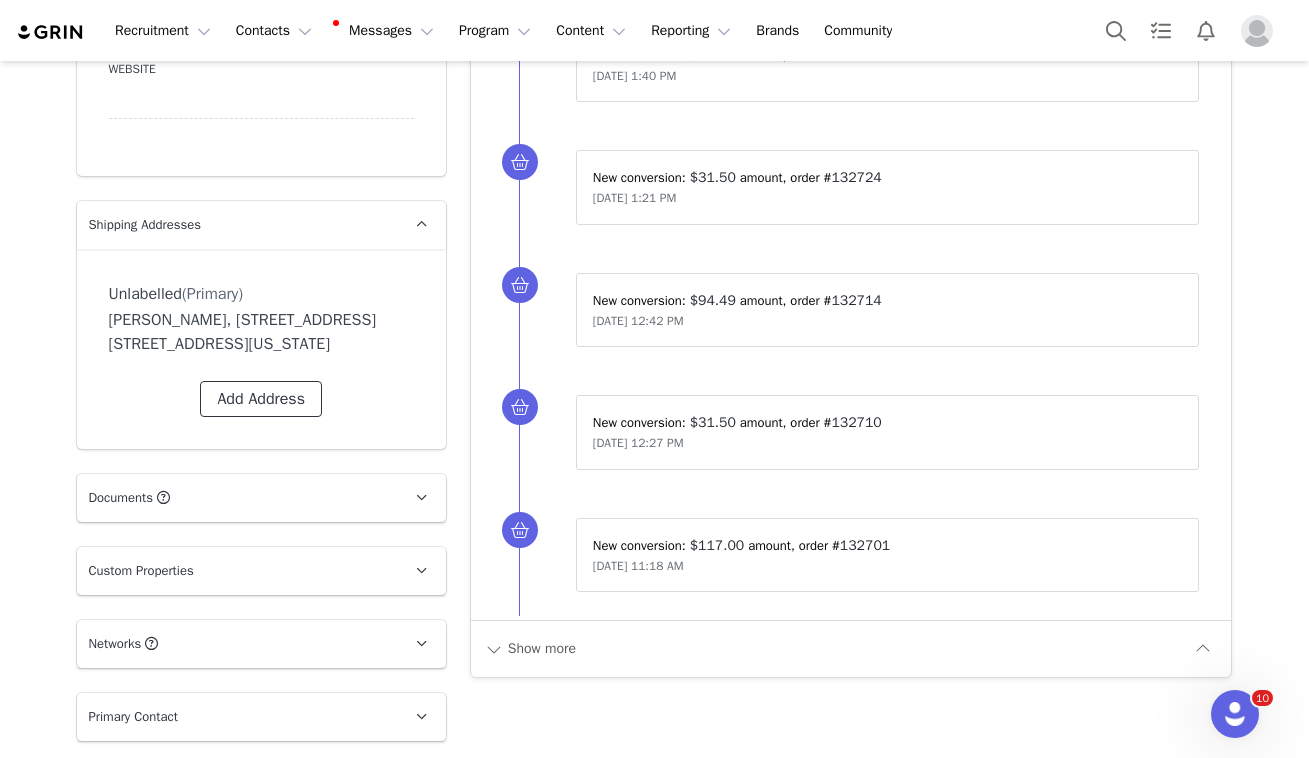 click on "Add Address" at bounding box center (261, 399) 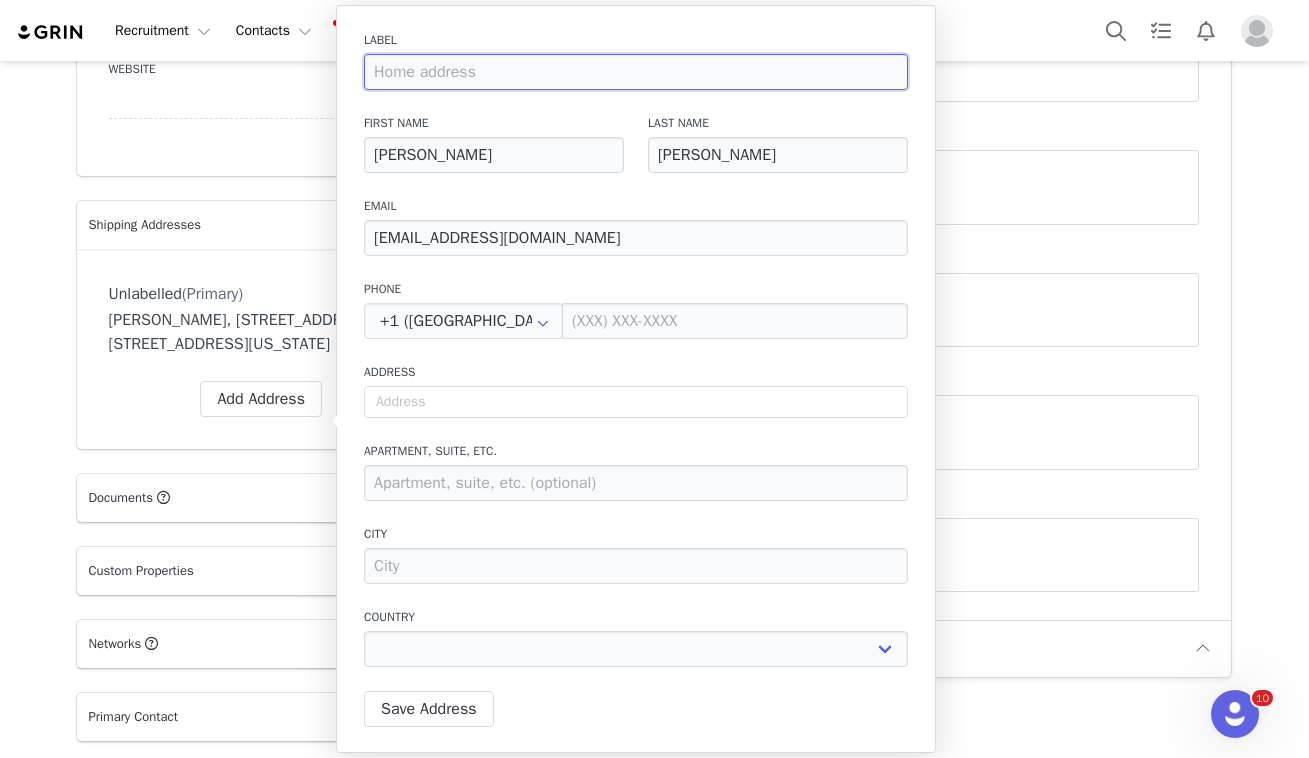 click at bounding box center [636, 72] 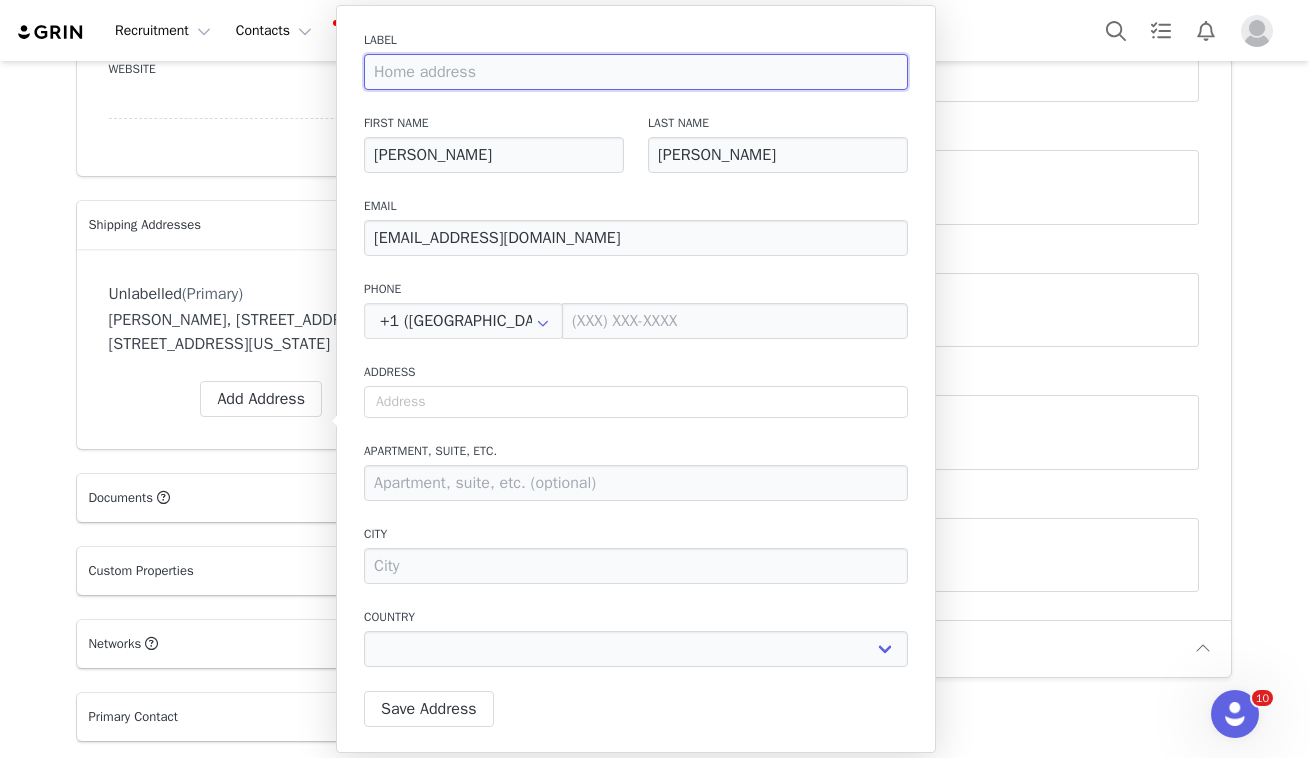 paste on "[STREET_ADDRESS]" 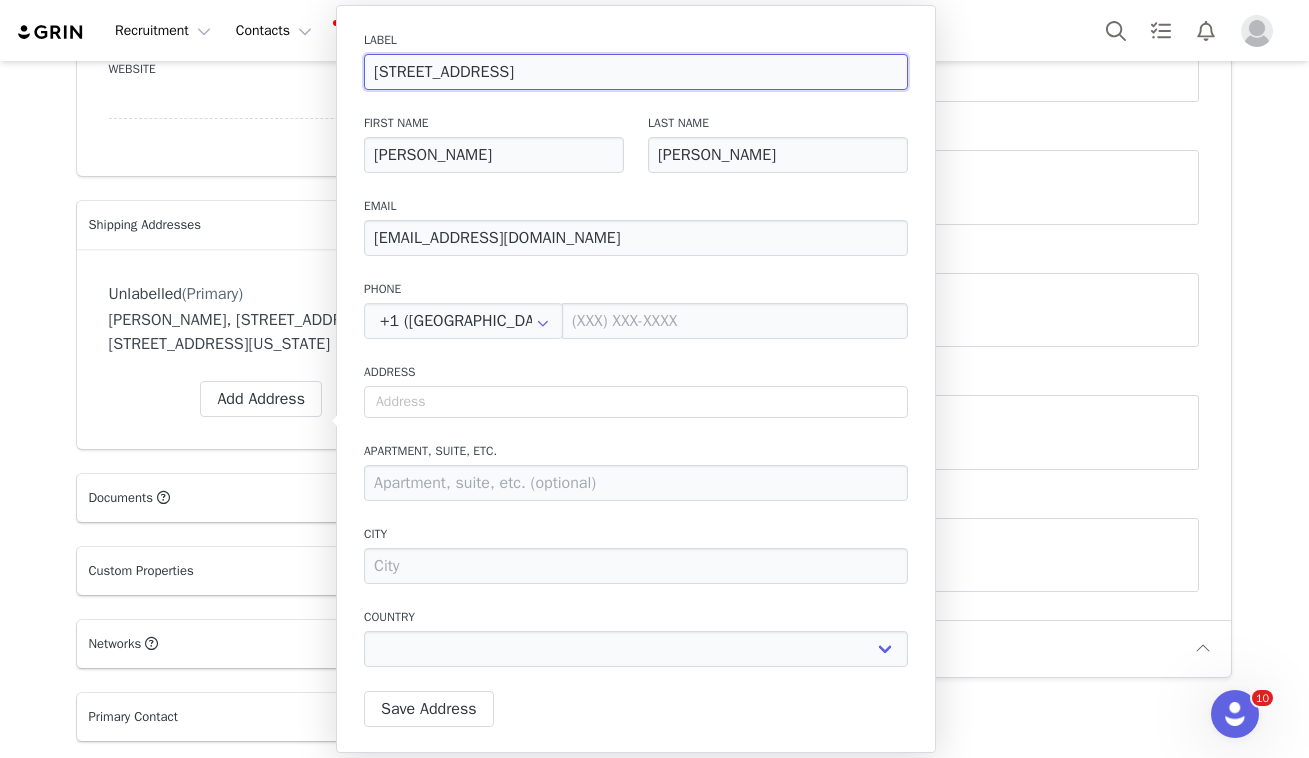 type on "[STREET_ADDRESS]" 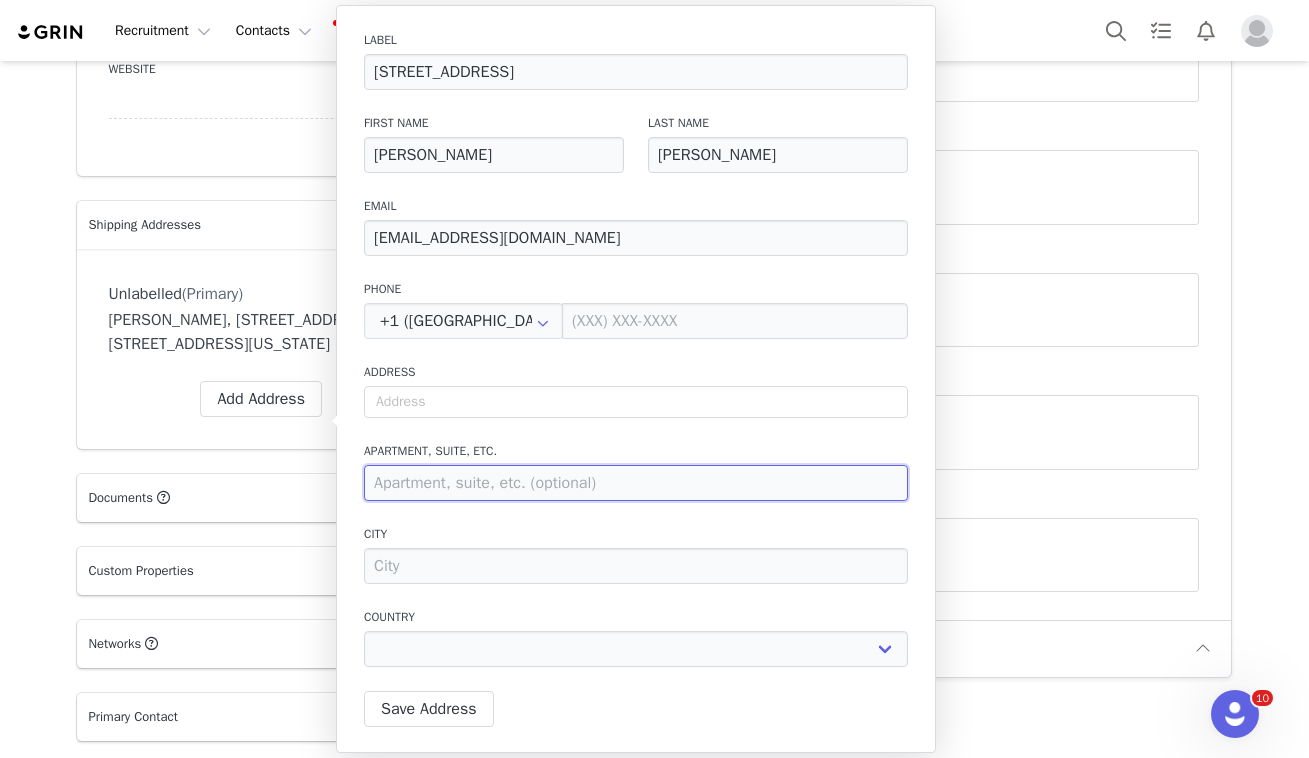 click at bounding box center [636, 483] 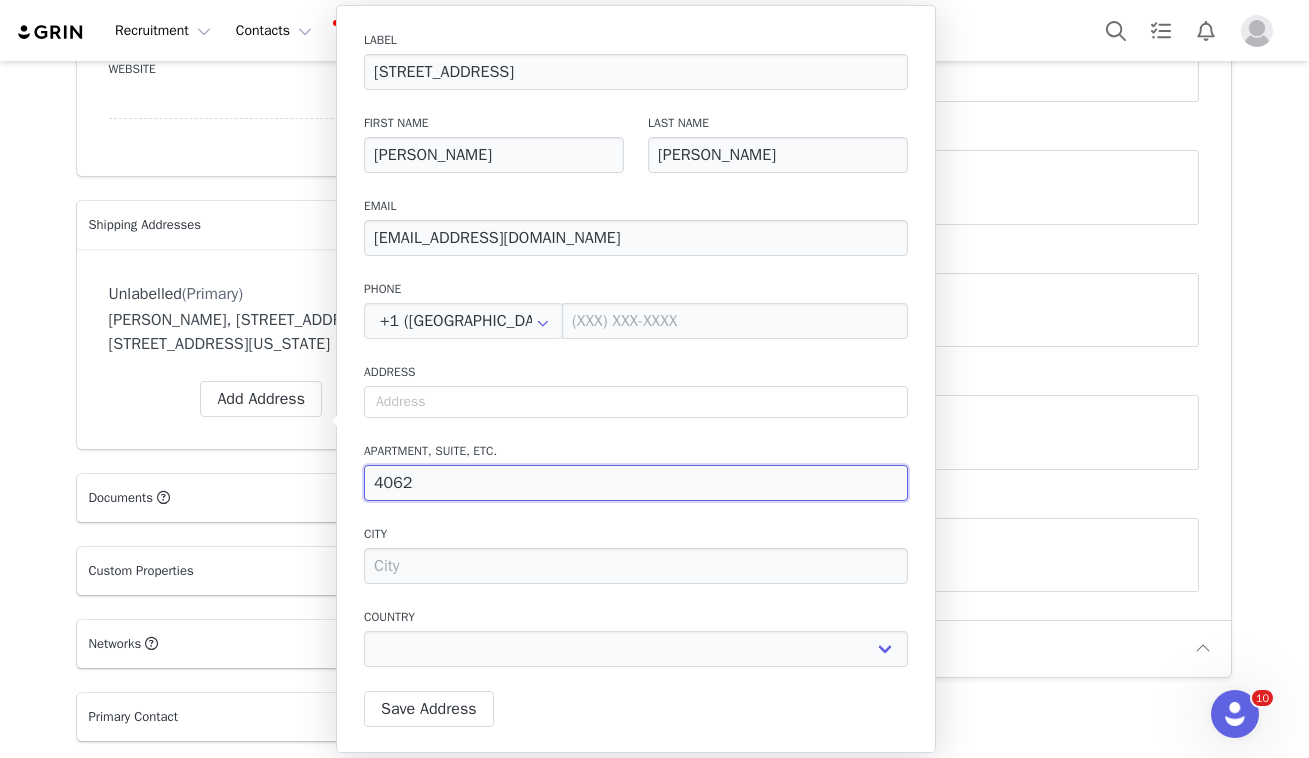 click on "4062" at bounding box center (636, 483) 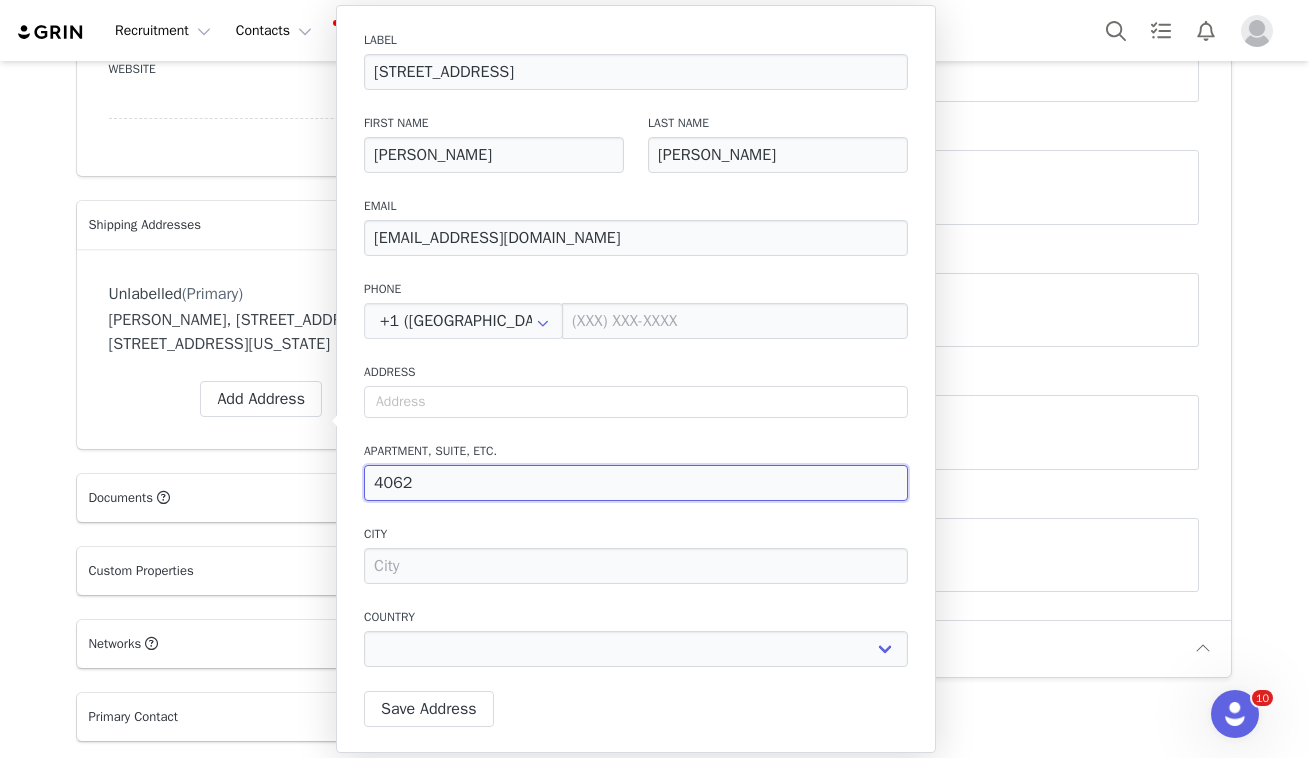 type on "a4062" 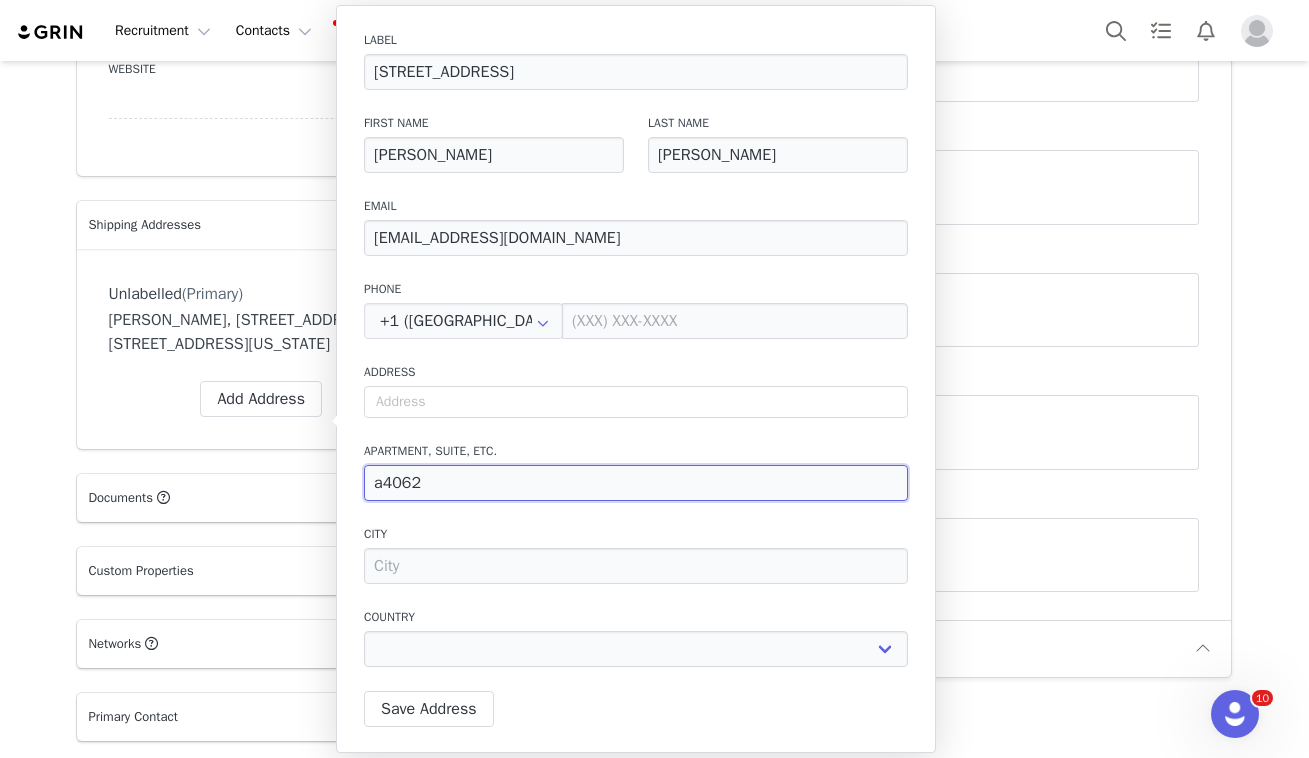 type on "ap4062" 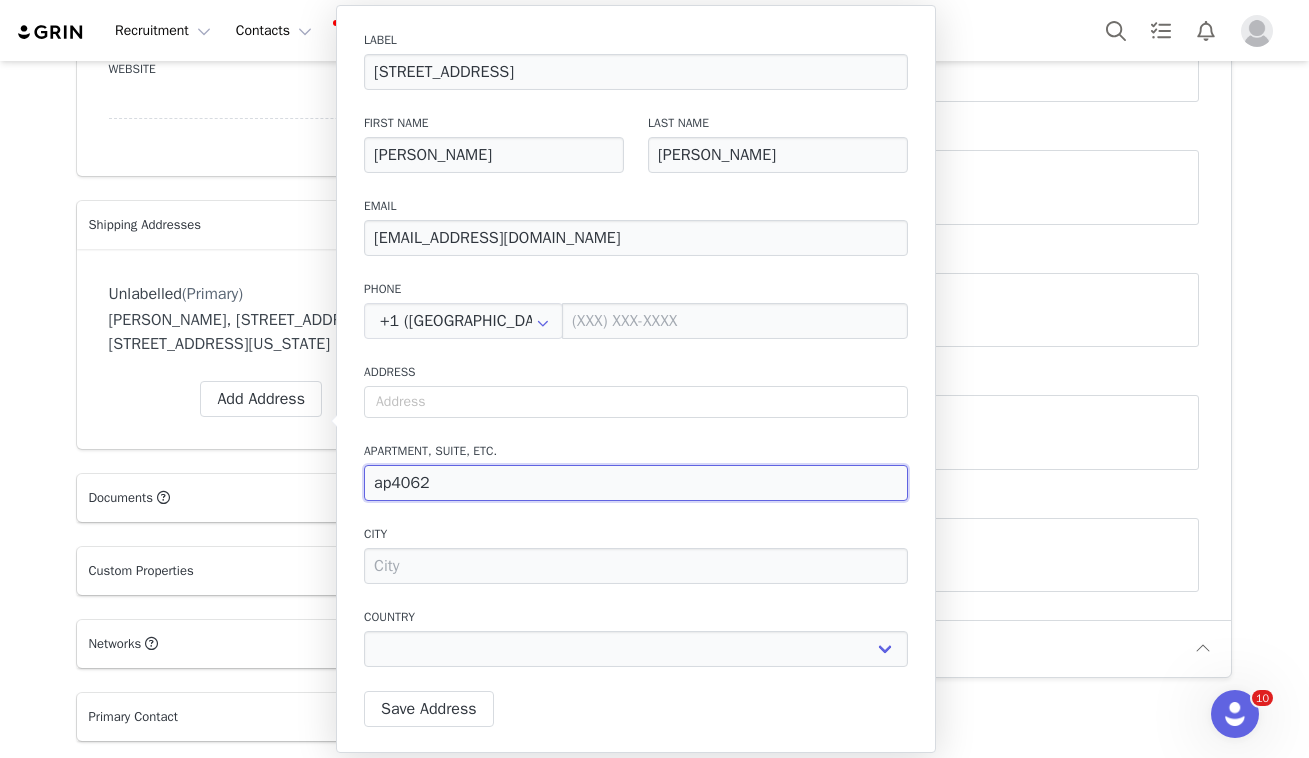 type on "apt4062" 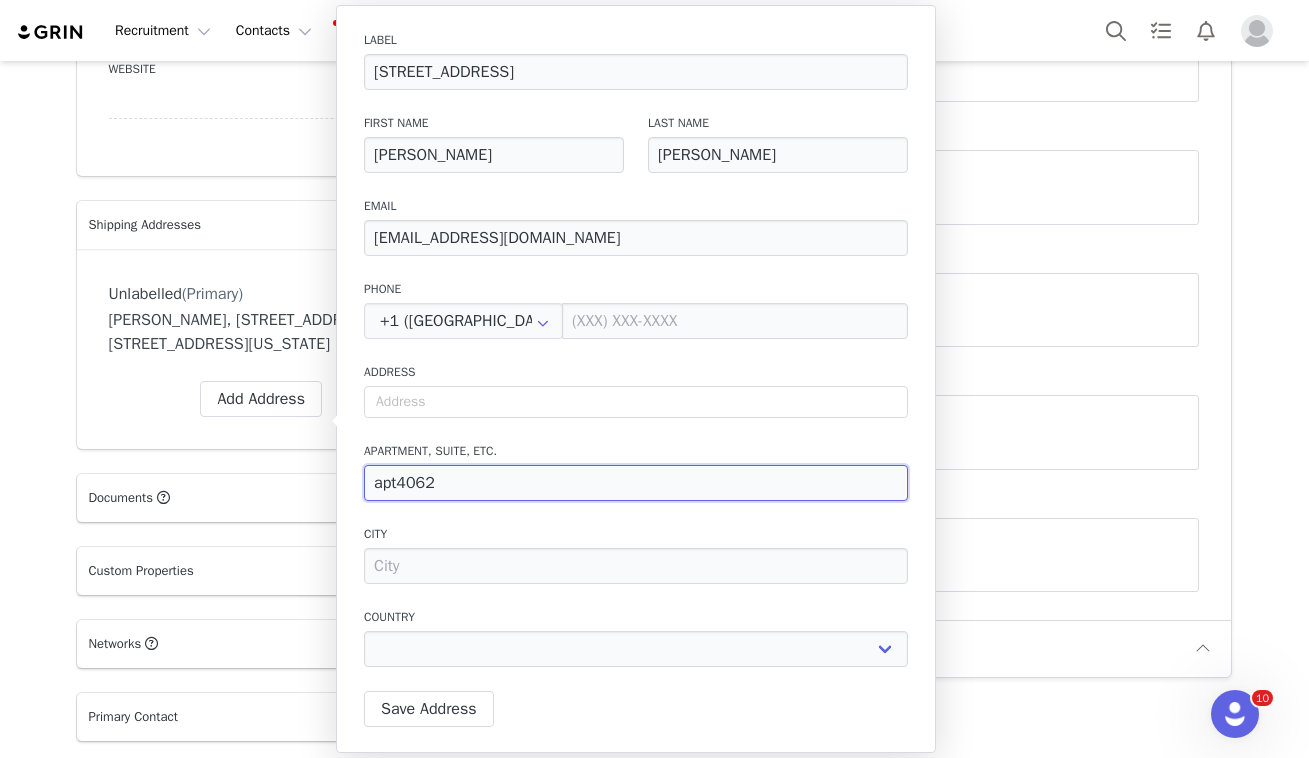 type on "ap4062" 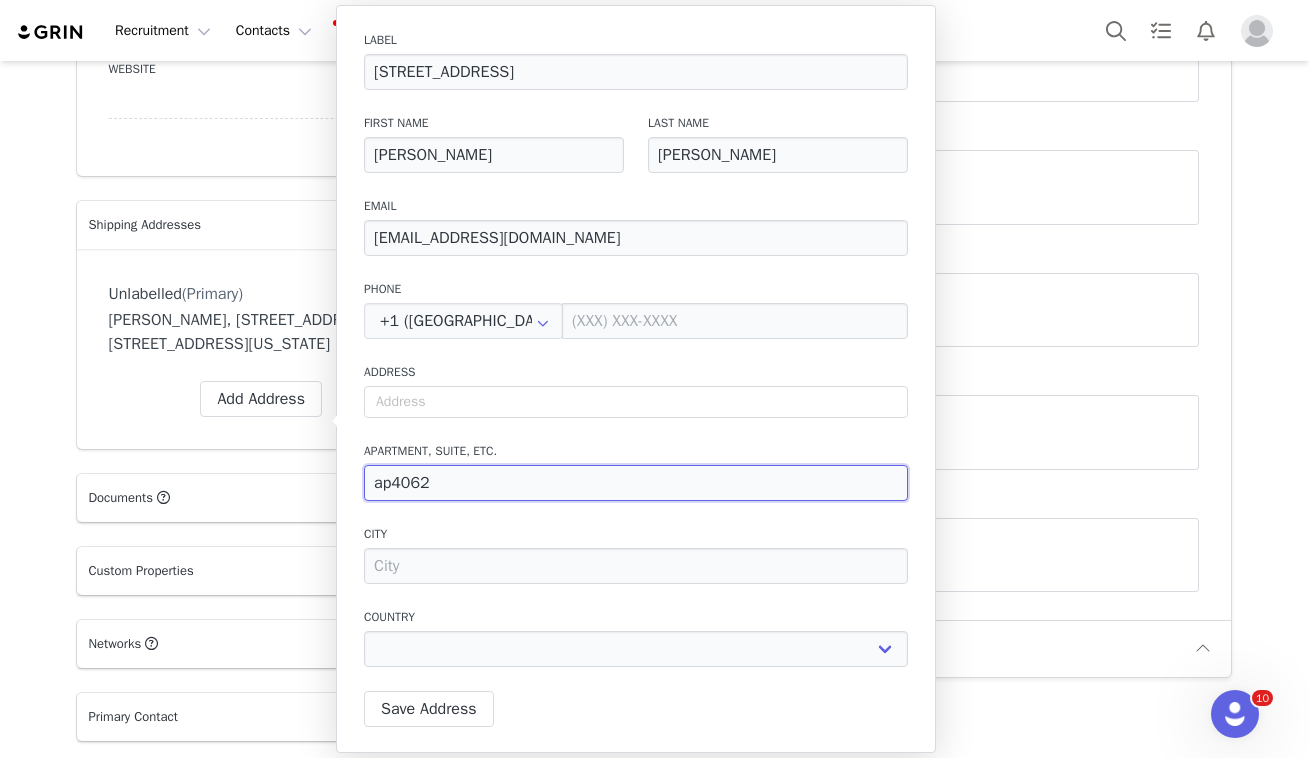 select 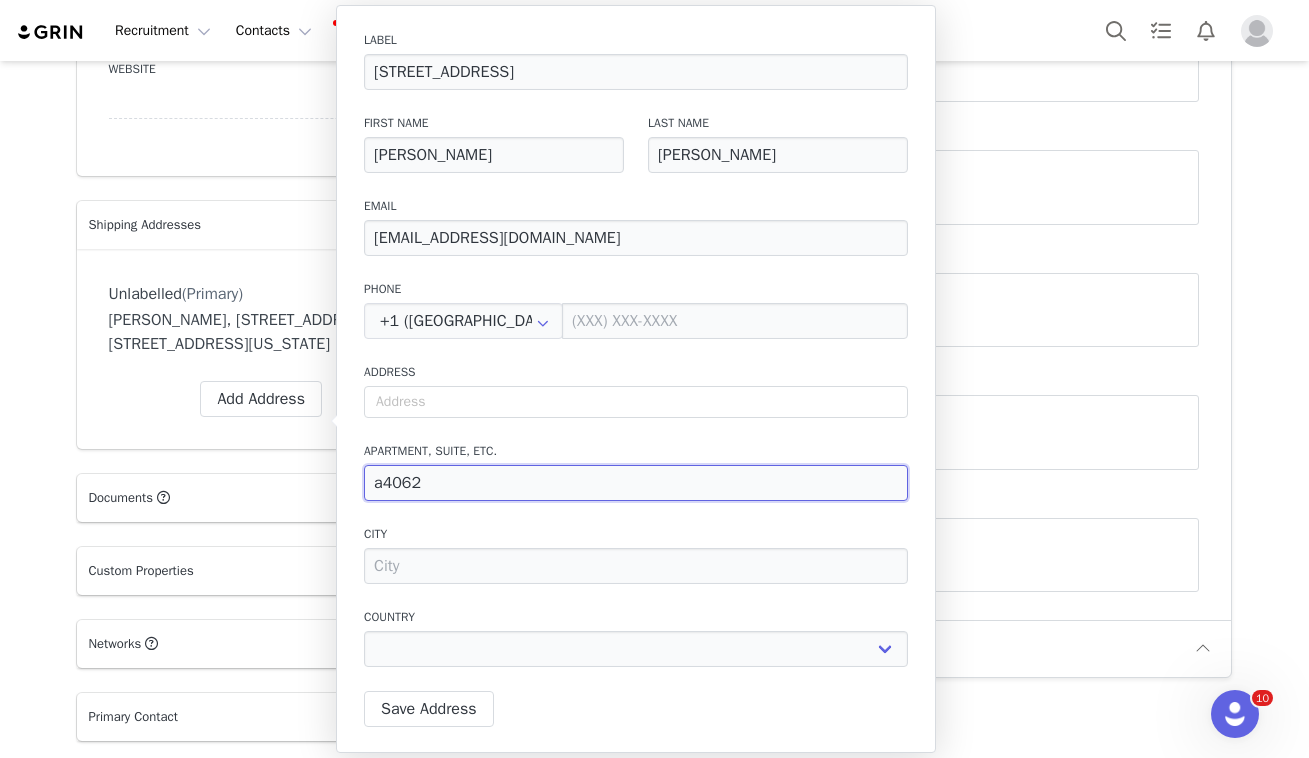 type on "4062" 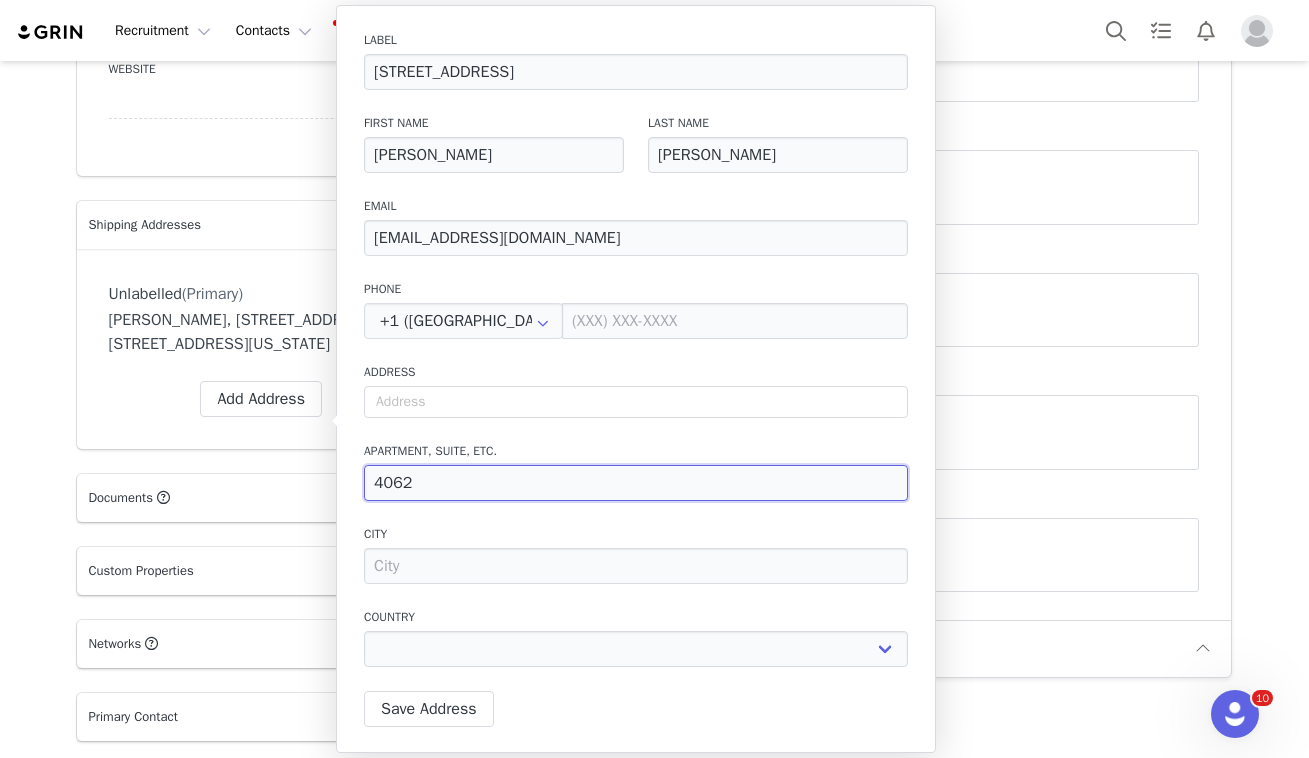 type on "A4062" 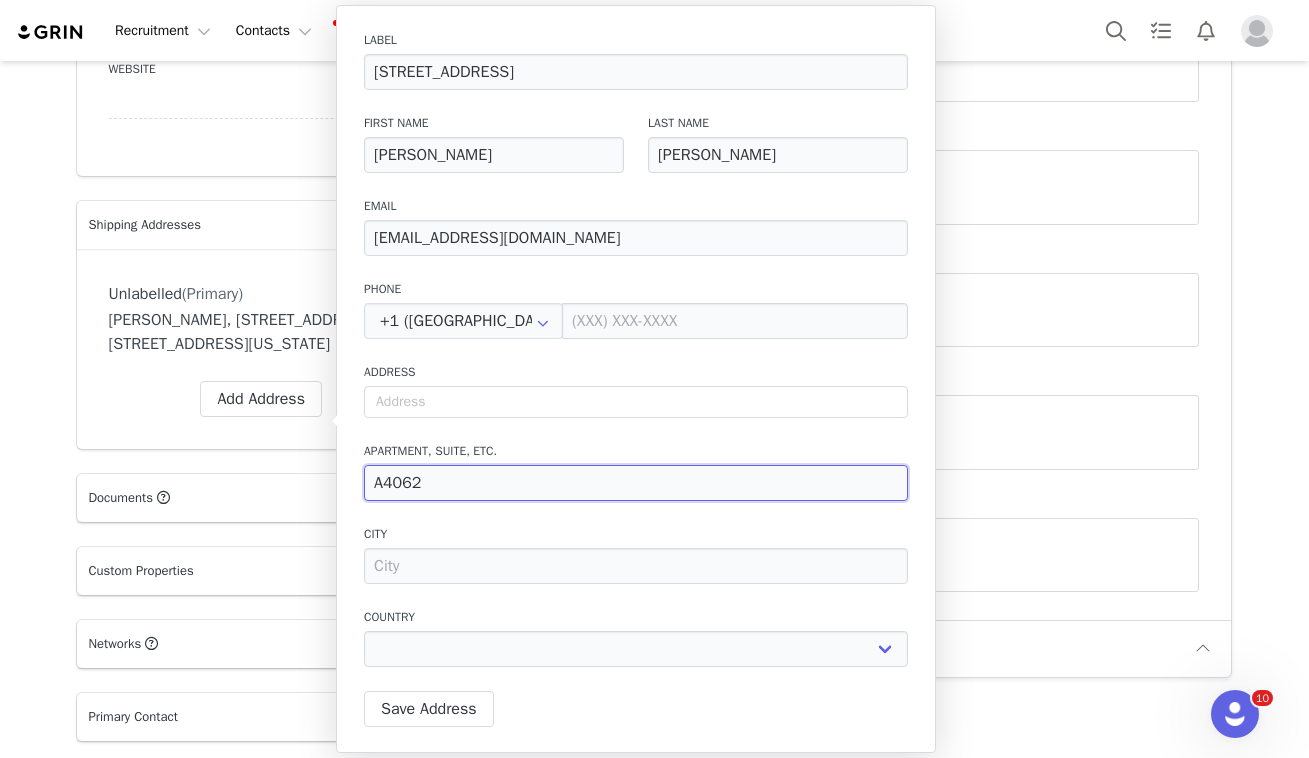 type on "Ap4062" 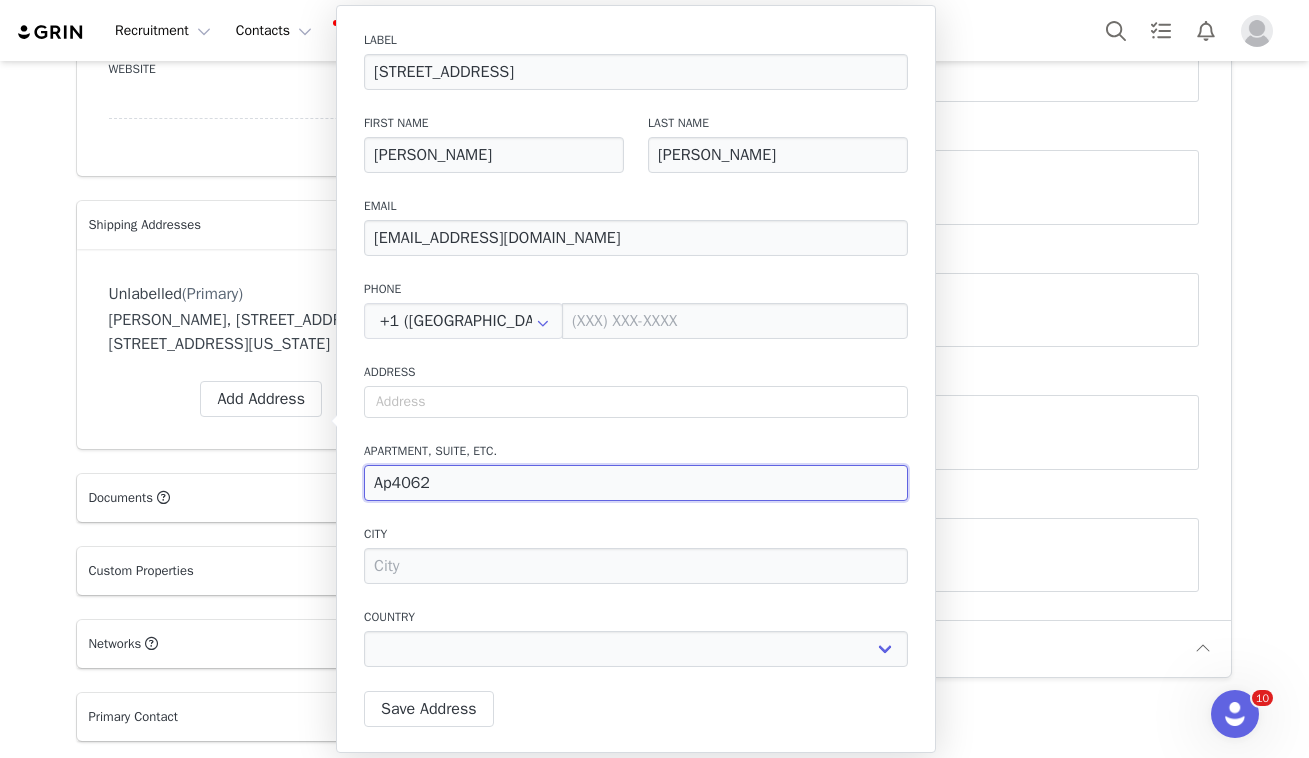 type on "Apt4062" 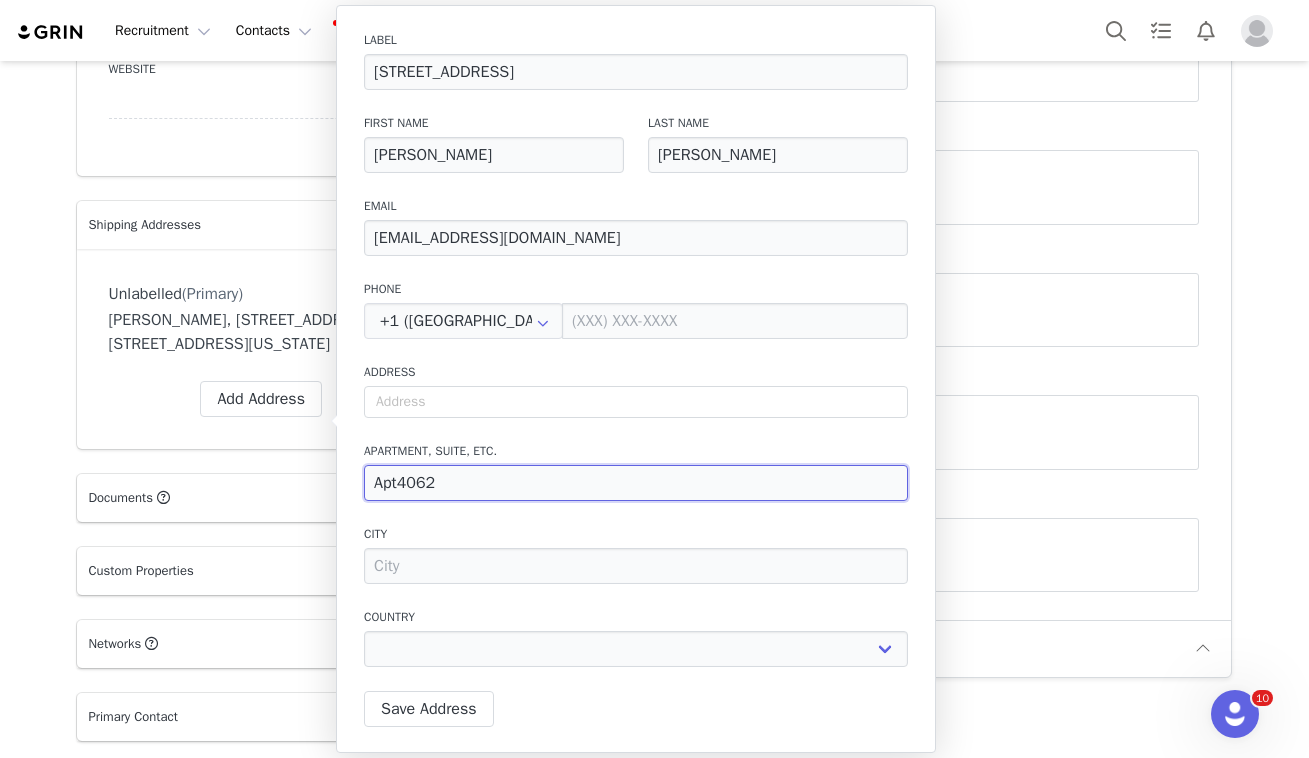 type on "Apt 4062" 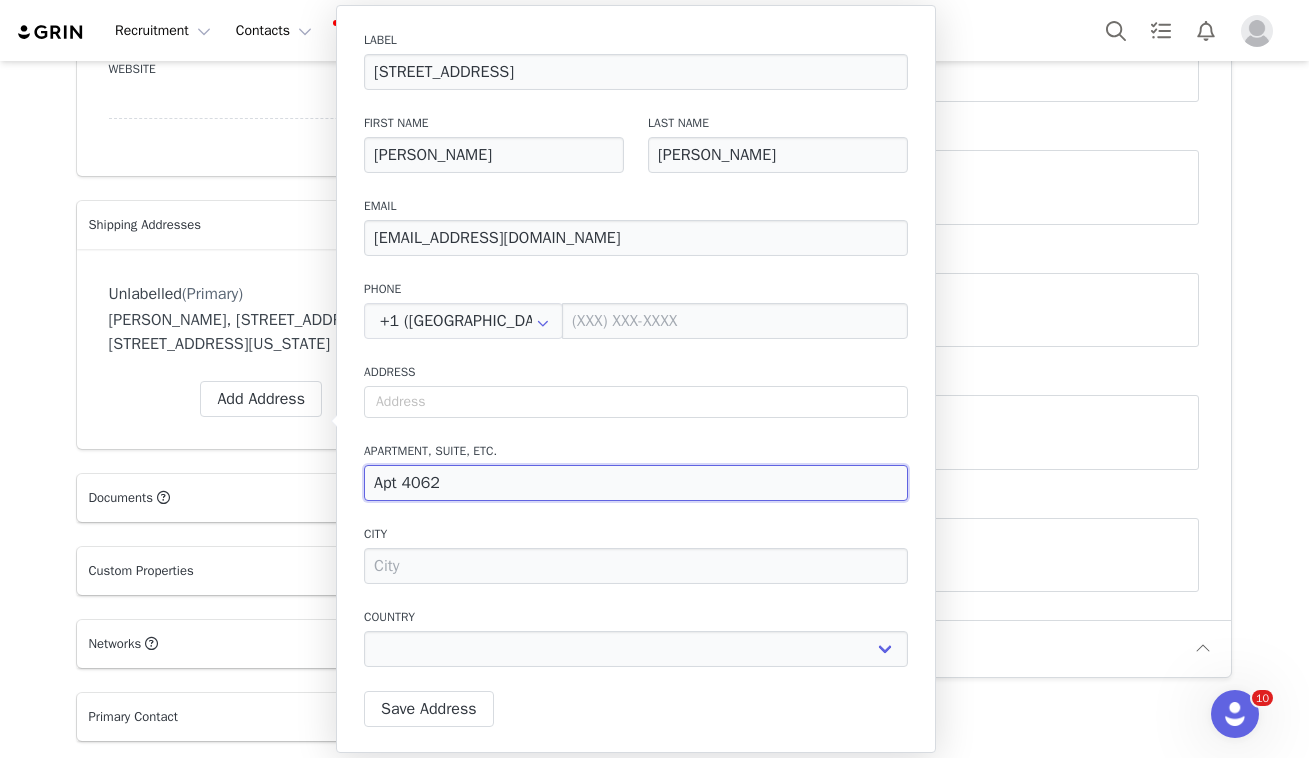 type on "Apt #4062" 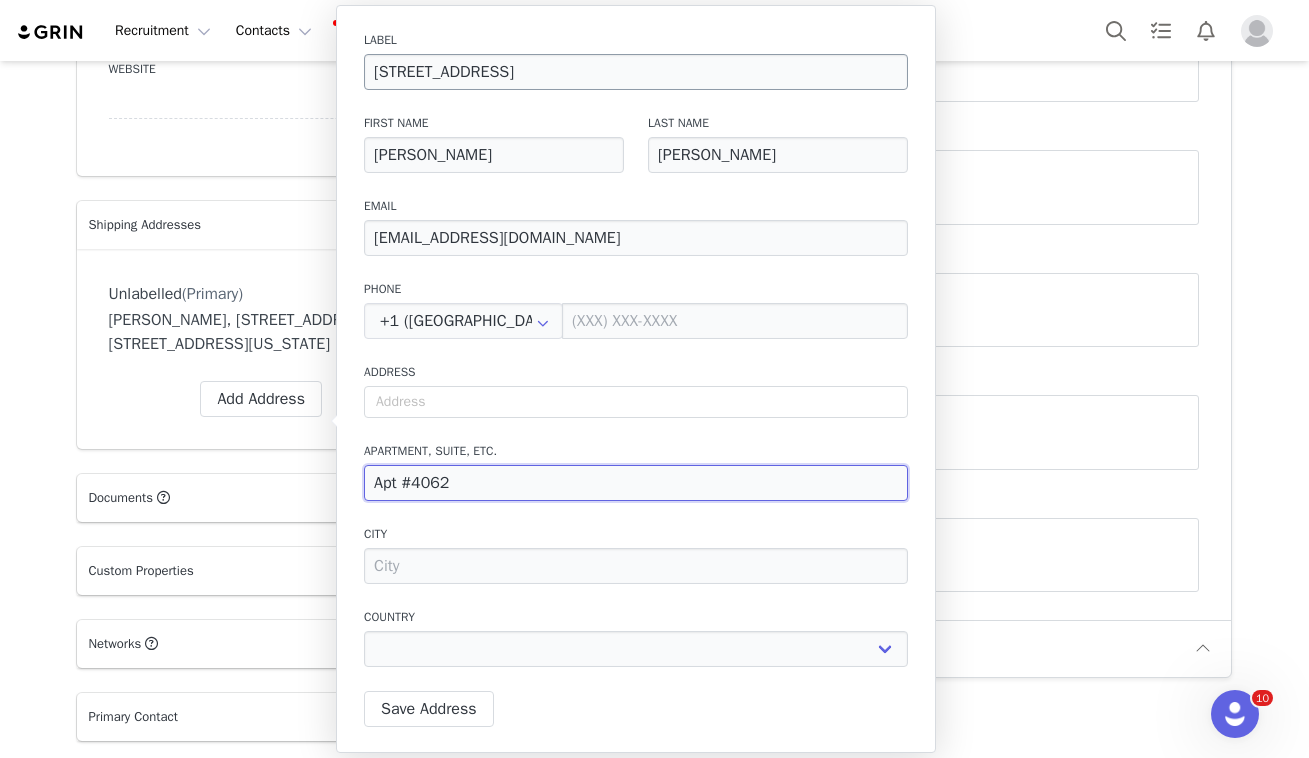 type on "Apt #4062" 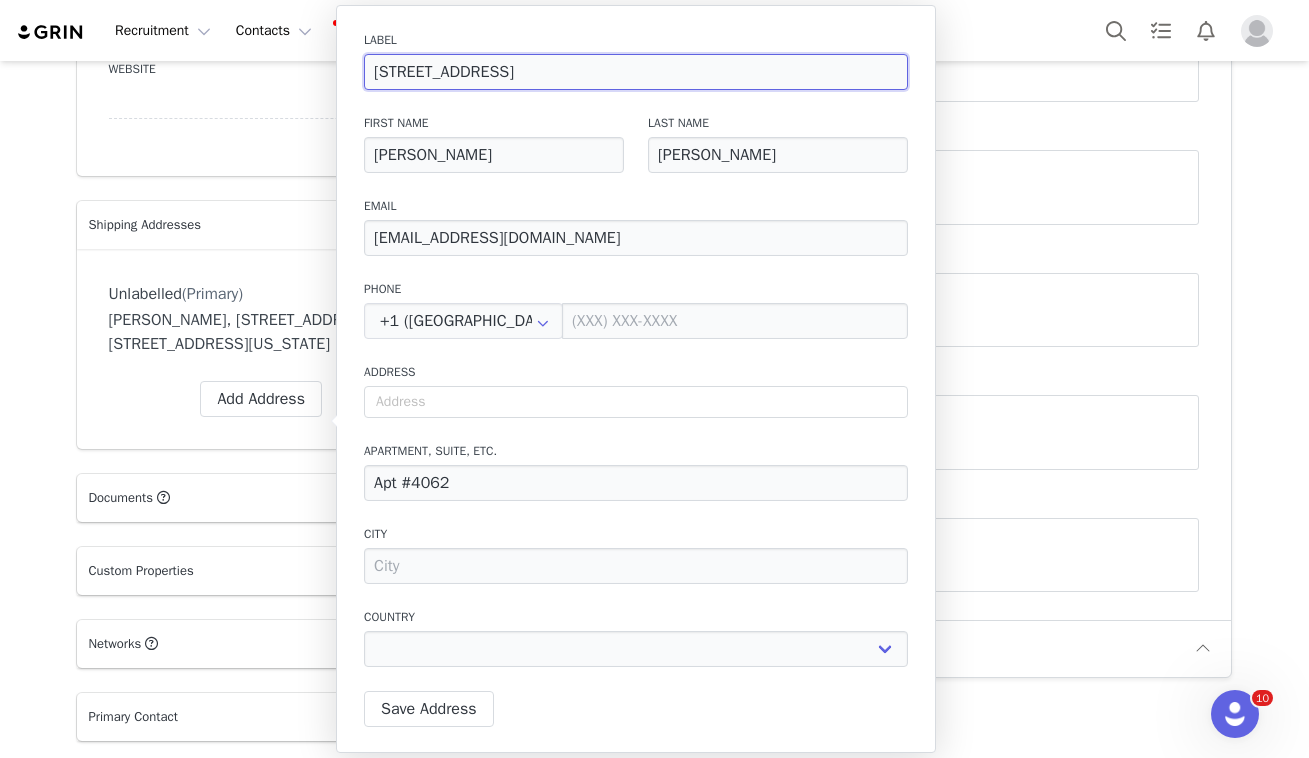 drag, startPoint x: 556, startPoint y: 74, endPoint x: 291, endPoint y: 73, distance: 265.0019 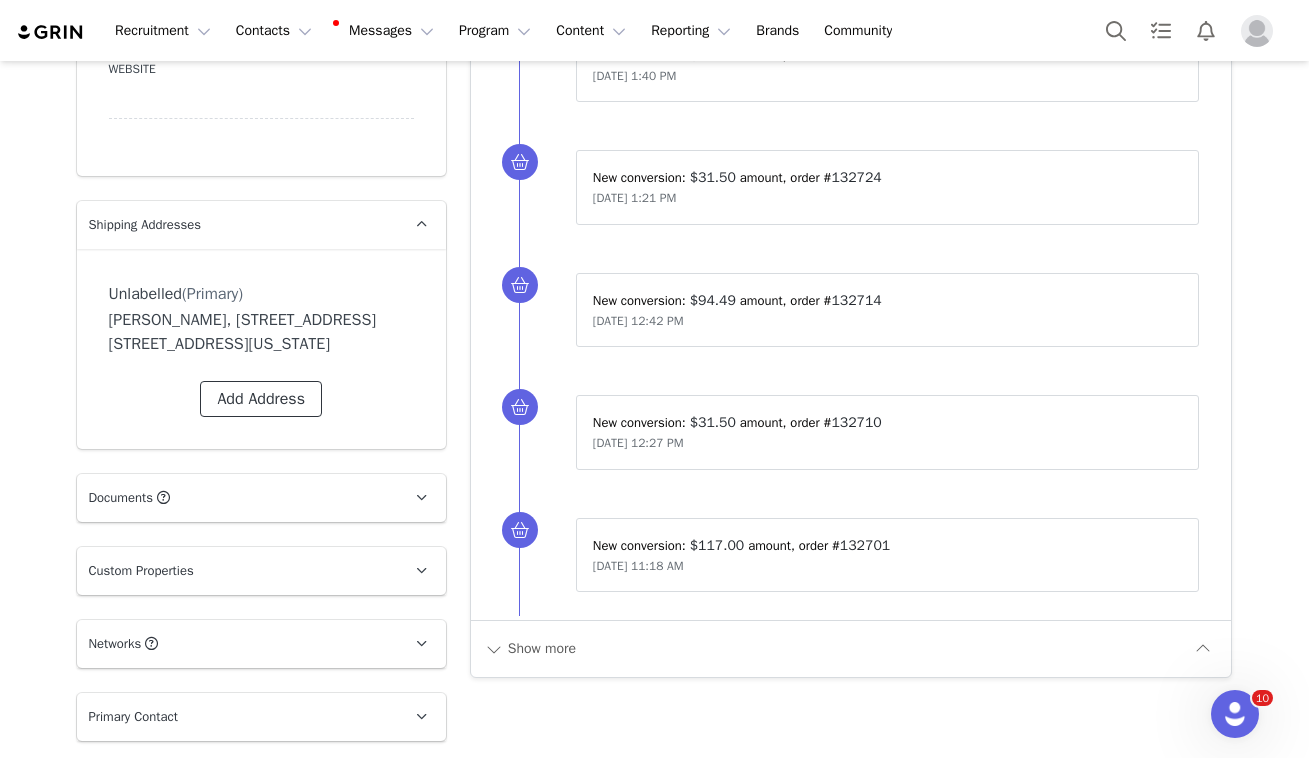 click on "Add Address" at bounding box center (261, 399) 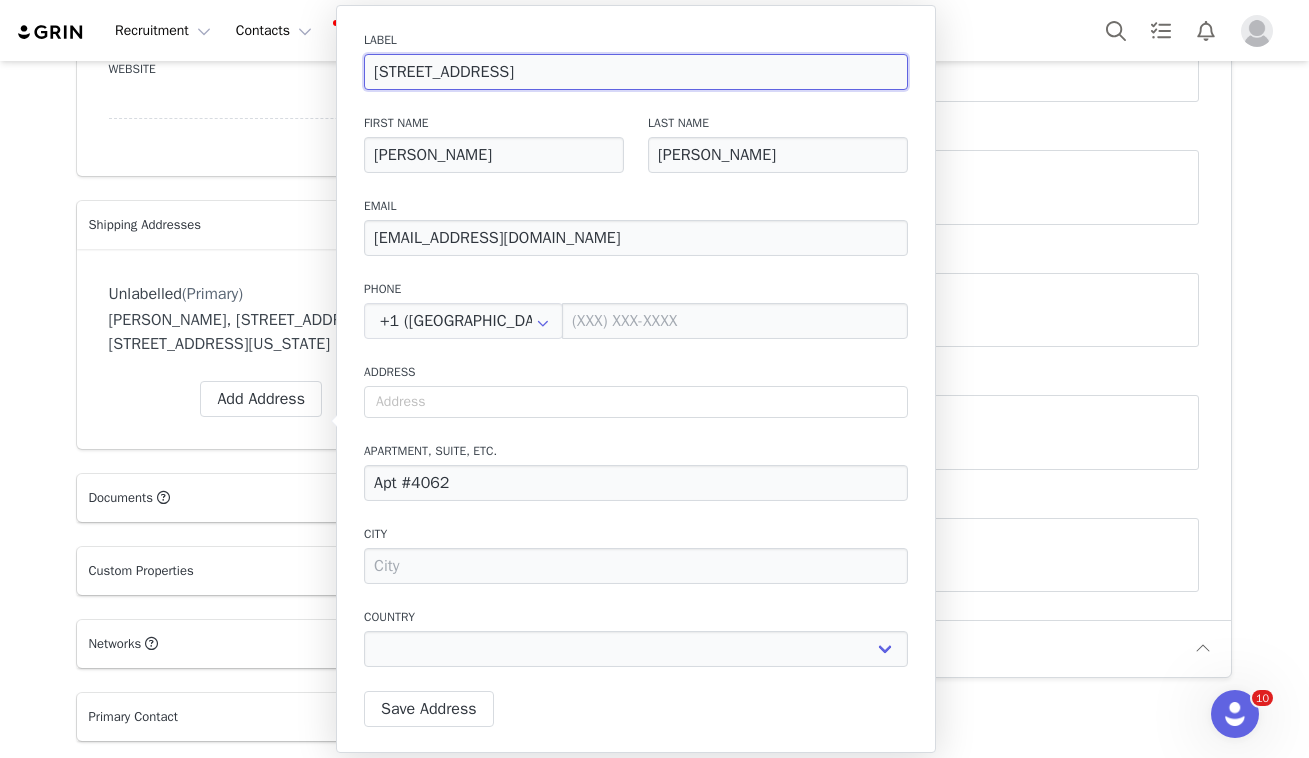 drag, startPoint x: 529, startPoint y: 74, endPoint x: 371, endPoint y: 74, distance: 158 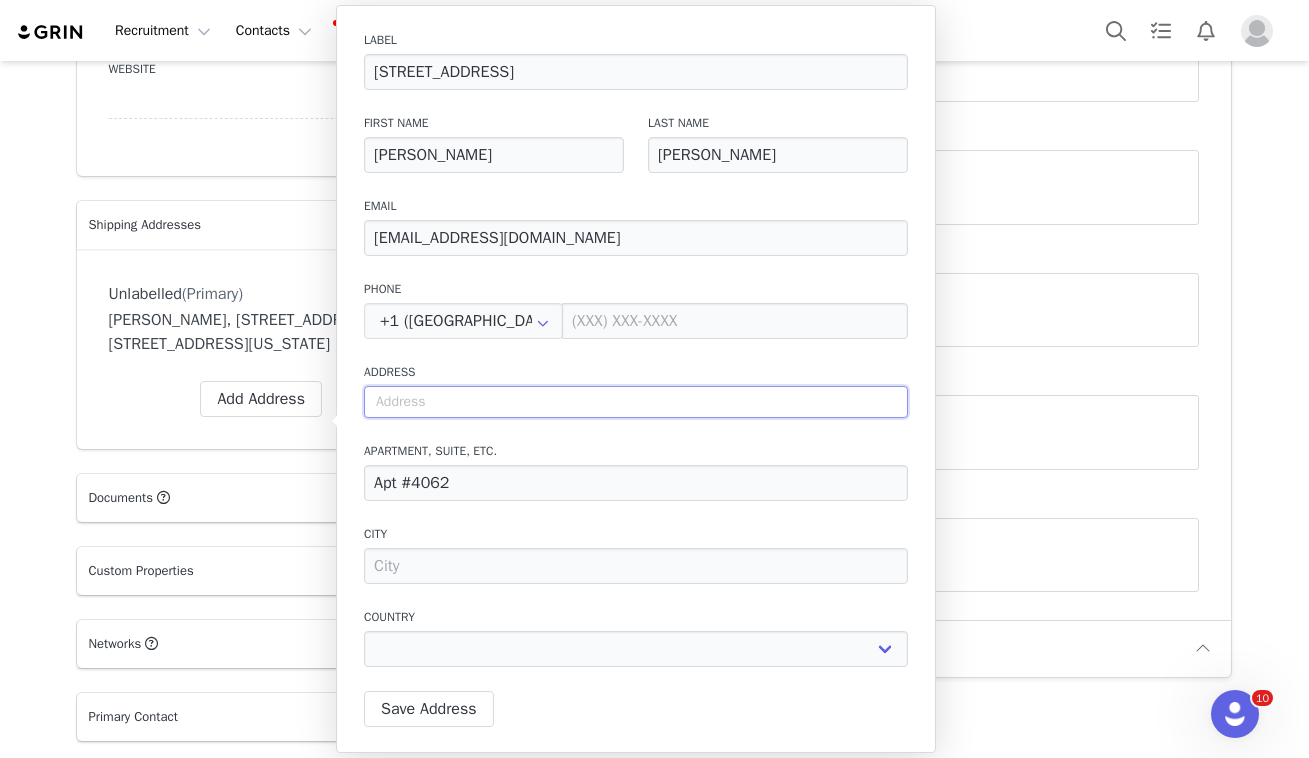 click at bounding box center [636, 402] 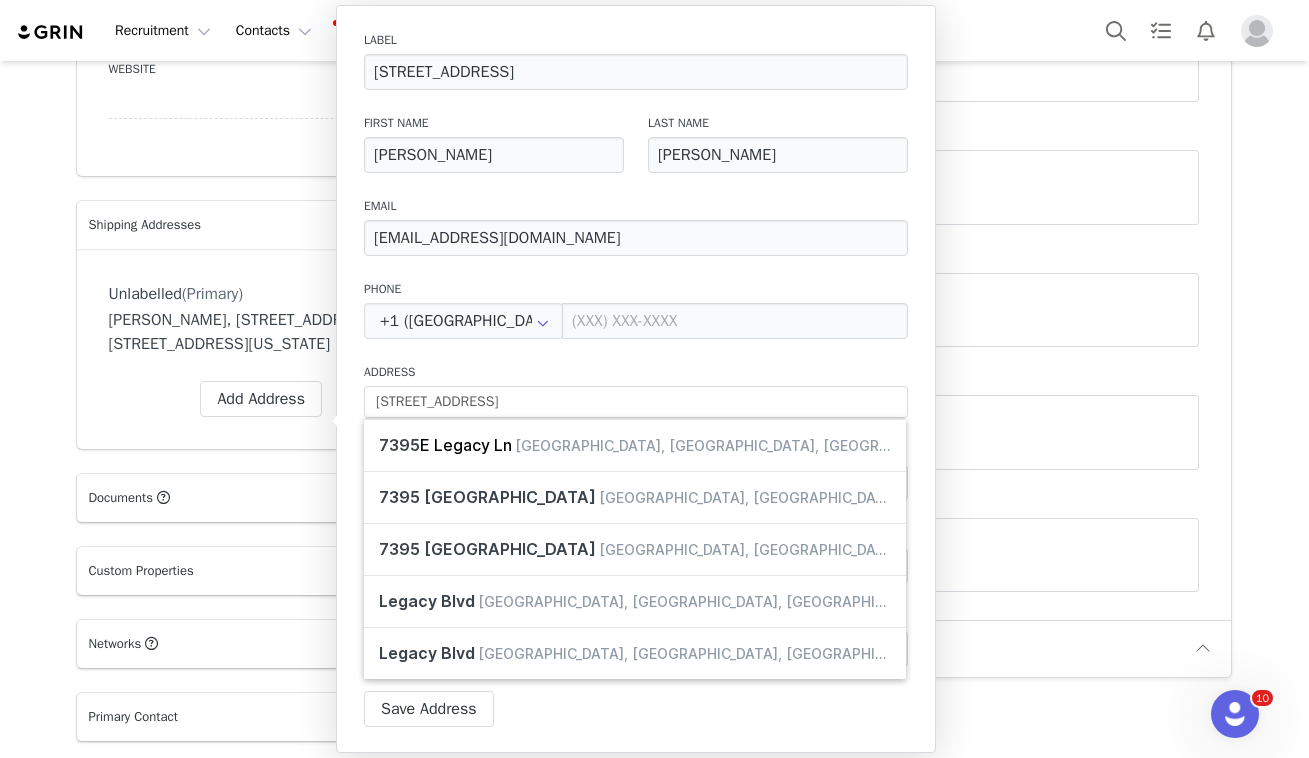 click on "Label  [STREET_ADDRESS]  First Name  [PERSON_NAME]  Last Name  [PERSON_NAME]  Email  [EMAIL_ADDRESS][DOMAIN_NAME]  Phone  +1 ([GEOGRAPHIC_DATA]) +93 ([GEOGRAPHIC_DATA]) +358 ([GEOGRAPHIC_DATA]) +355 ([GEOGRAPHIC_DATA]) +213 ([GEOGRAPHIC_DATA]) +376 ([GEOGRAPHIC_DATA]) +244 ([GEOGRAPHIC_DATA]) +1264 ([GEOGRAPHIC_DATA]) +1268 ([GEOGRAPHIC_DATA]) +54 ([GEOGRAPHIC_DATA]) +374 ([GEOGRAPHIC_DATA]) +297 ([GEOGRAPHIC_DATA]) +61 ([GEOGRAPHIC_DATA]) +43 ([GEOGRAPHIC_DATA]) +994 ([GEOGRAPHIC_DATA]) +1242 ([GEOGRAPHIC_DATA]) +973 ([GEOGRAPHIC_DATA]) +880 ([GEOGRAPHIC_DATA]) +1246 ([GEOGRAPHIC_DATA]) +375 ([GEOGRAPHIC_DATA]) +32 ([GEOGRAPHIC_DATA]) +501 ([GEOGRAPHIC_DATA]) +229 ([GEOGRAPHIC_DATA]) +1441 ([GEOGRAPHIC_DATA]) +975 ([GEOGRAPHIC_DATA]) +591 ([GEOGRAPHIC_DATA]) +599 ([GEOGRAPHIC_DATA]) +387 ([GEOGRAPHIC_DATA]) +267 ([GEOGRAPHIC_DATA]) +0 ([GEOGRAPHIC_DATA]) +55 ([GEOGRAPHIC_DATA]) +673 ([GEOGRAPHIC_DATA]) +359 ([GEOGRAPHIC_DATA]) +226 ([GEOGRAPHIC_DATA]) +257 ([GEOGRAPHIC_DATA]) +855 ([GEOGRAPHIC_DATA]) +1 ([GEOGRAPHIC_DATA]) +238 ([GEOGRAPHIC_DATA]) +1345 ([GEOGRAPHIC_DATA]) +236 ([GEOGRAPHIC_DATA]) +235 ([GEOGRAPHIC_DATA]) +56 ([GEOGRAPHIC_DATA]) +86 ([GEOGRAPHIC_DATA]) +61 ([GEOGRAPHIC_DATA]) +672 ([GEOGRAPHIC_DATA]) +57 ([GEOGRAPHIC_DATA]) +269 ([GEOGRAPHIC_DATA]) +242 ([GEOGRAPHIC_DATA]) +243 ([GEOGRAPHIC_DATA], [GEOGRAPHIC_DATA]) +682 ([GEOGRAPHIC_DATA]) +506 ([GEOGRAPHIC_DATA])" at bounding box center [636, 355] 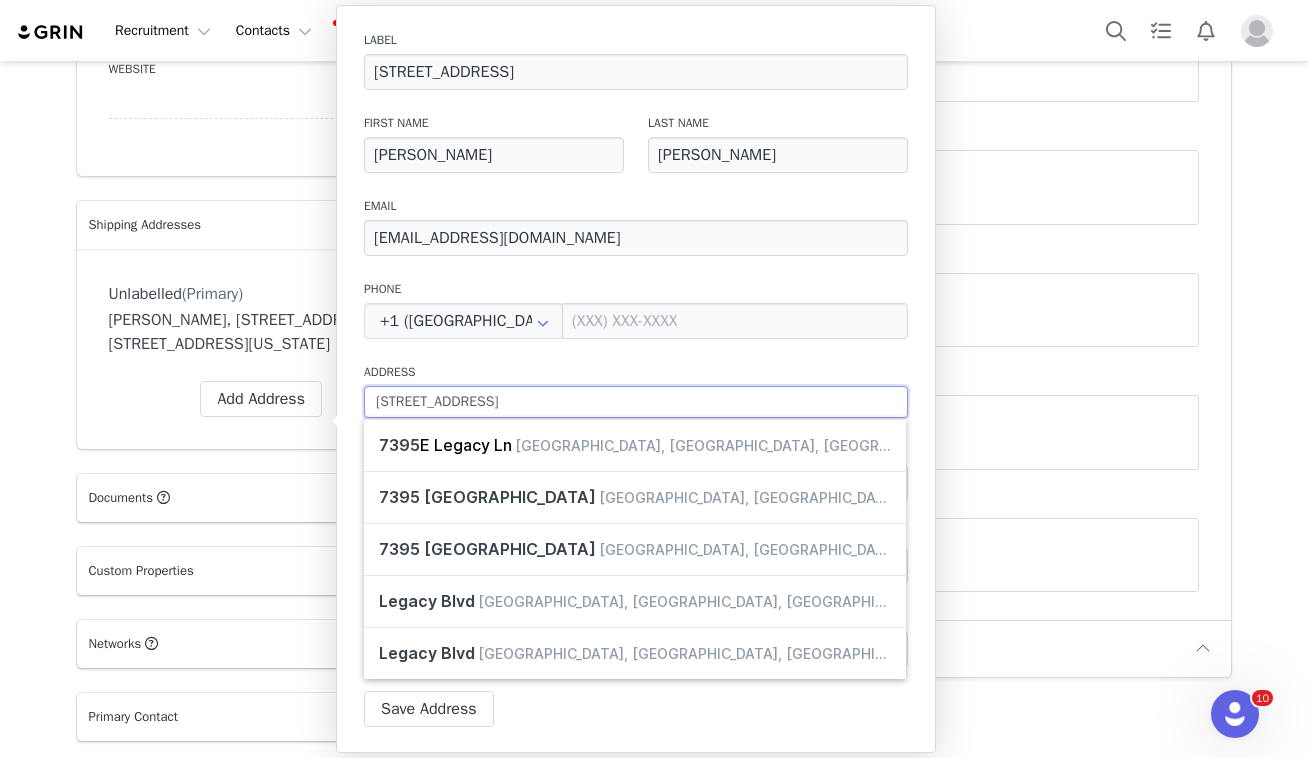 click on "[STREET_ADDRESS]" at bounding box center [636, 402] 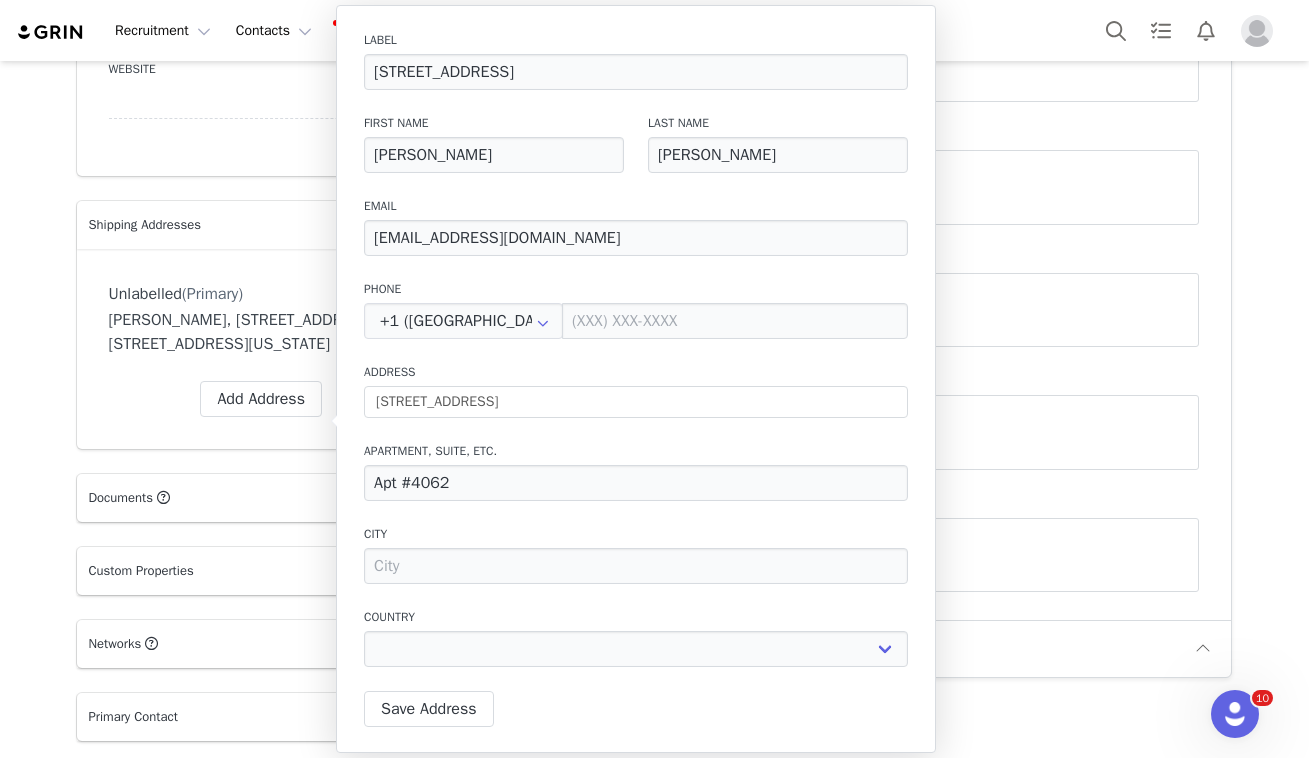 click on "Address" at bounding box center (636, 372) 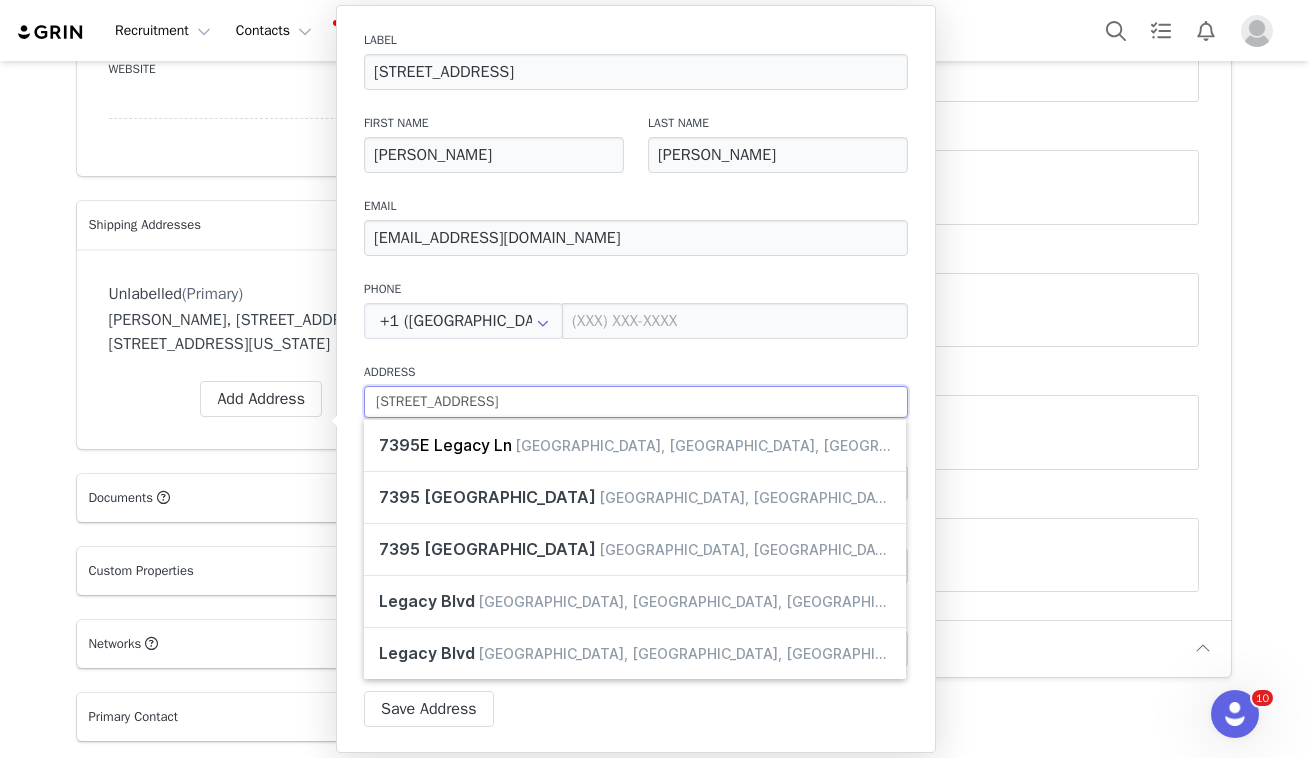 click on "[STREET_ADDRESS]" at bounding box center [636, 402] 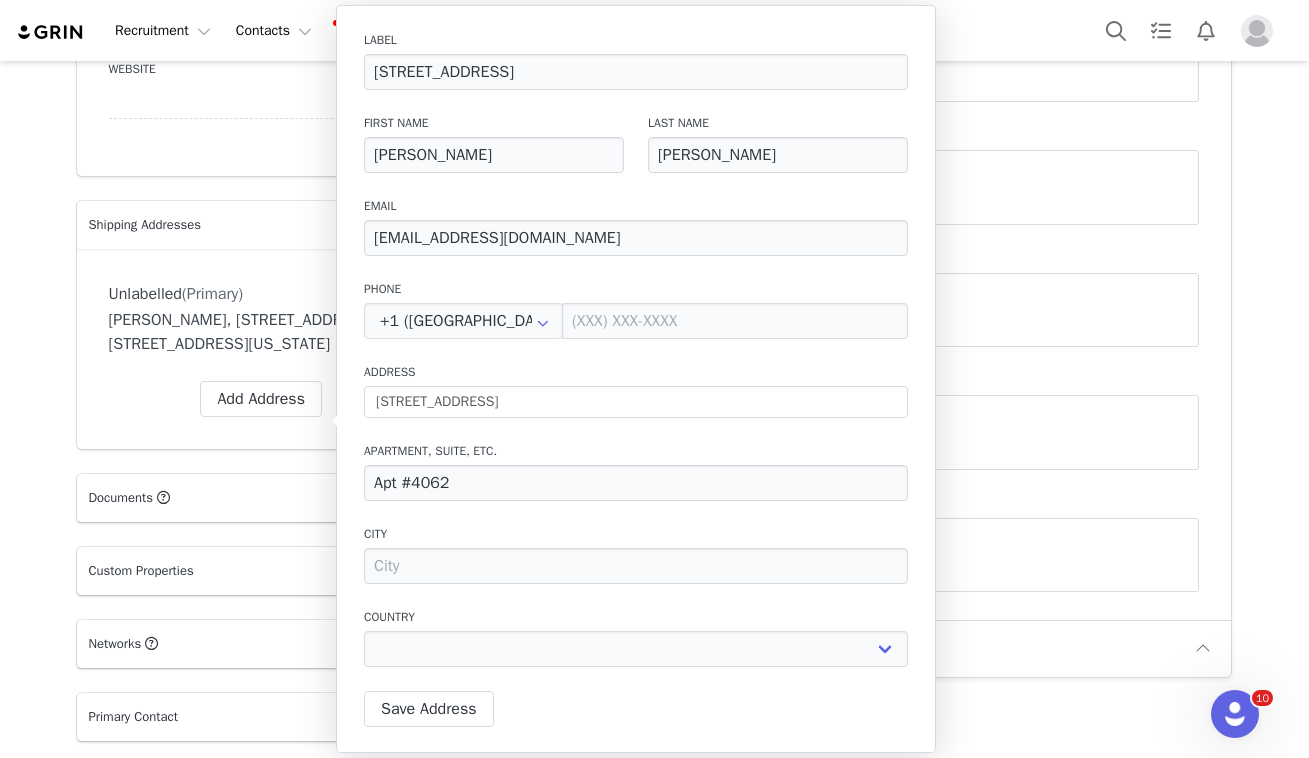 click on "Phone" at bounding box center [636, 289] 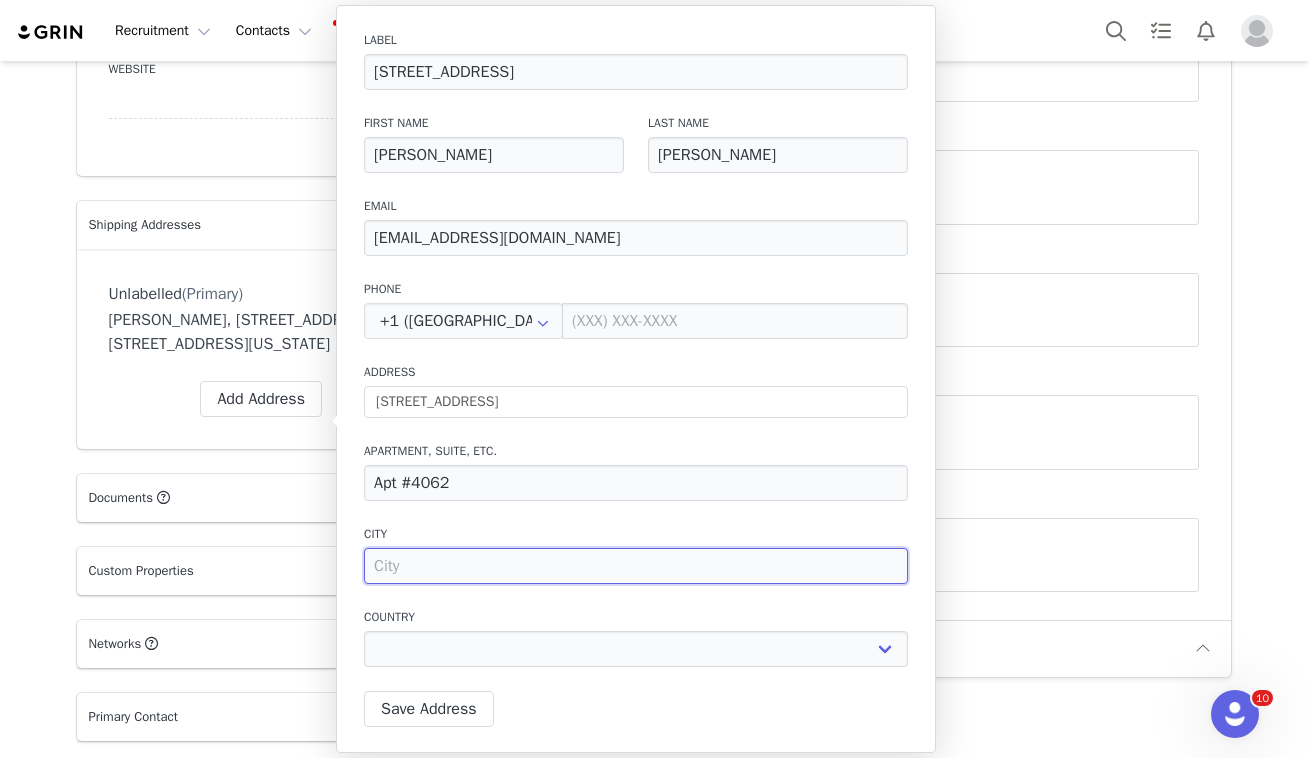 click at bounding box center [636, 566] 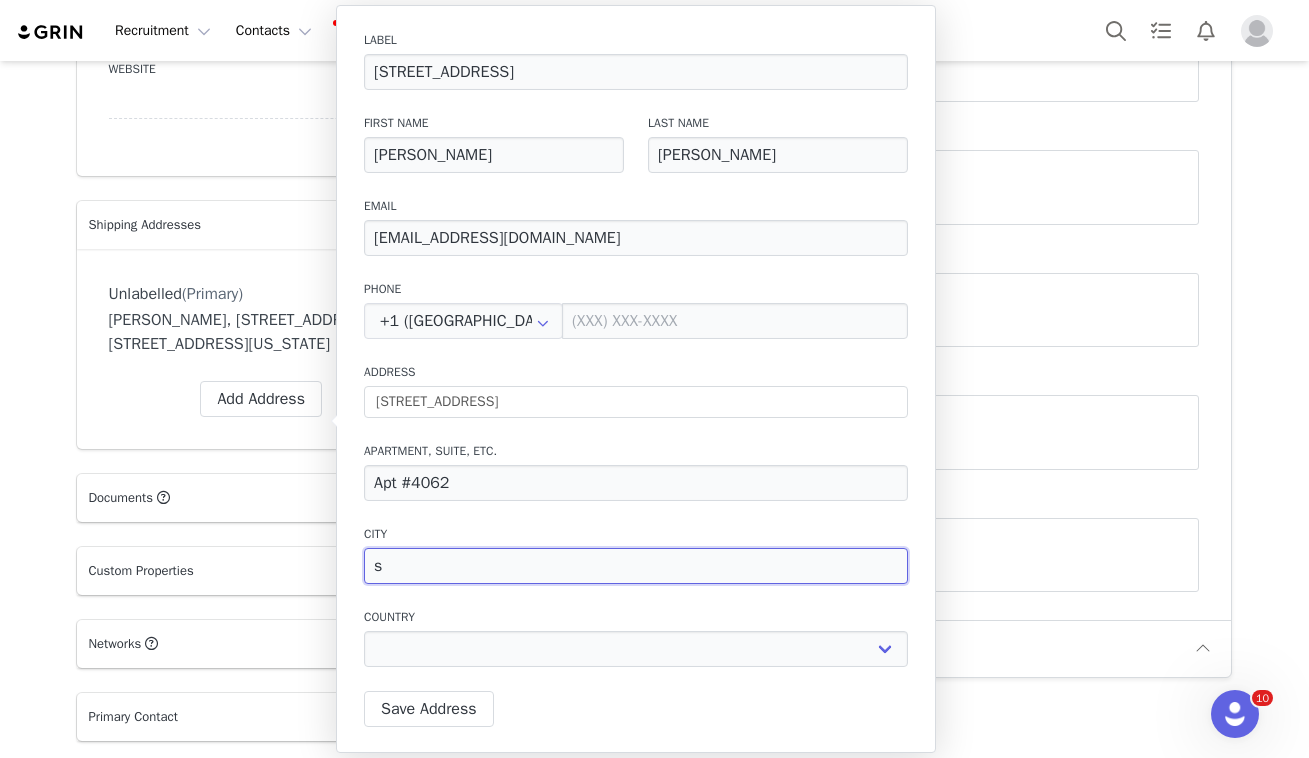 select 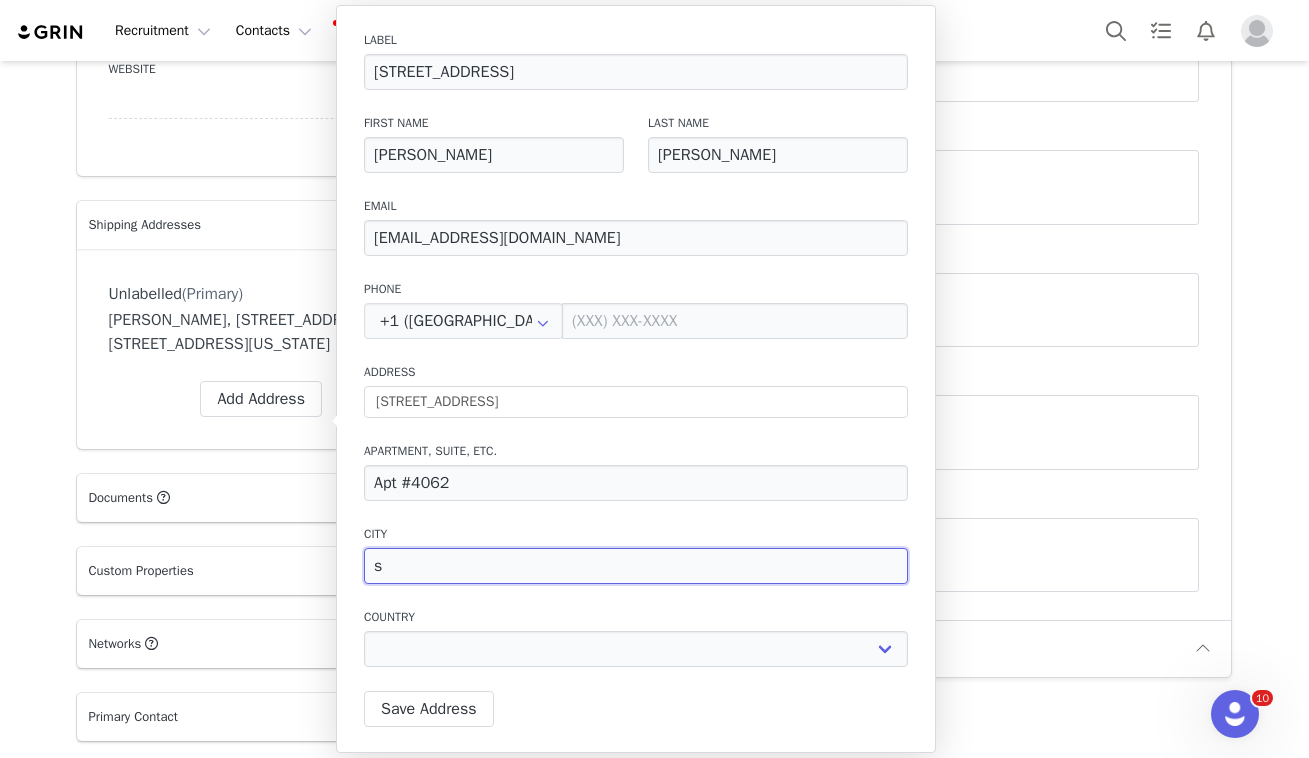 type on "sc" 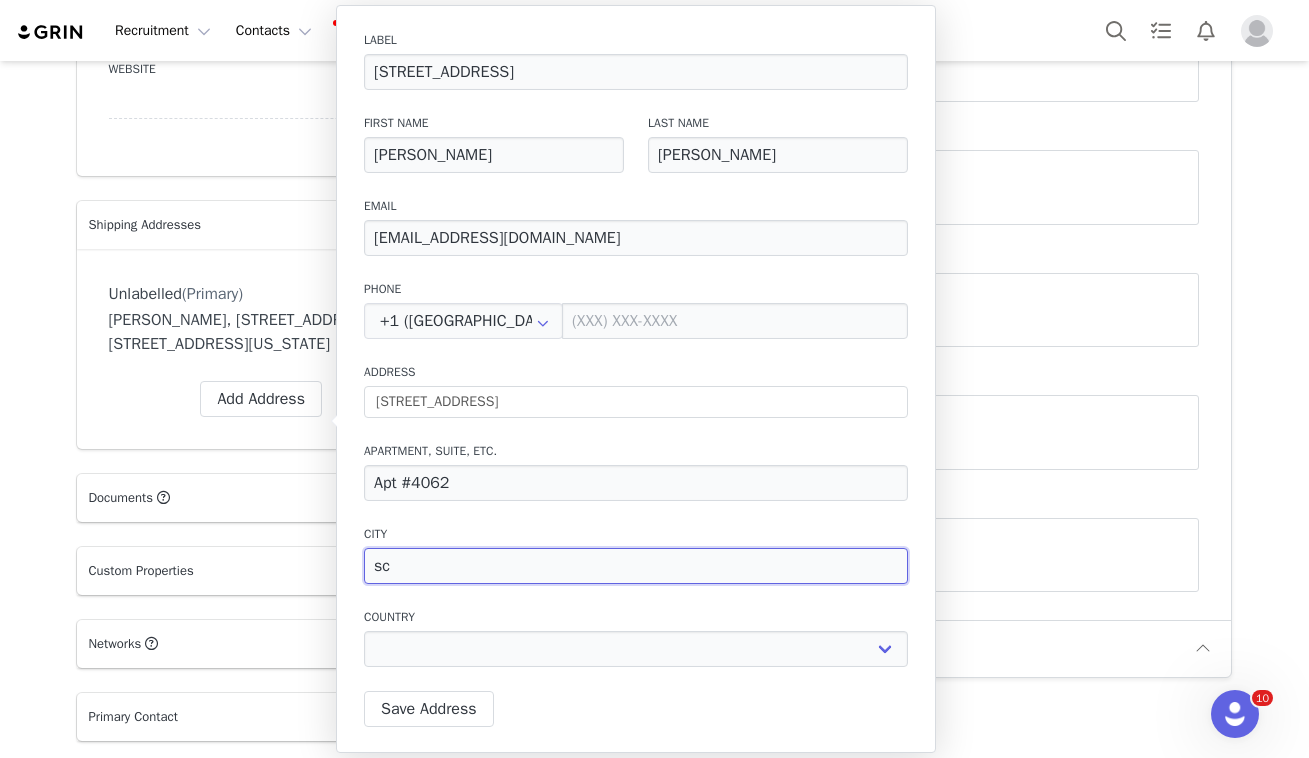 select 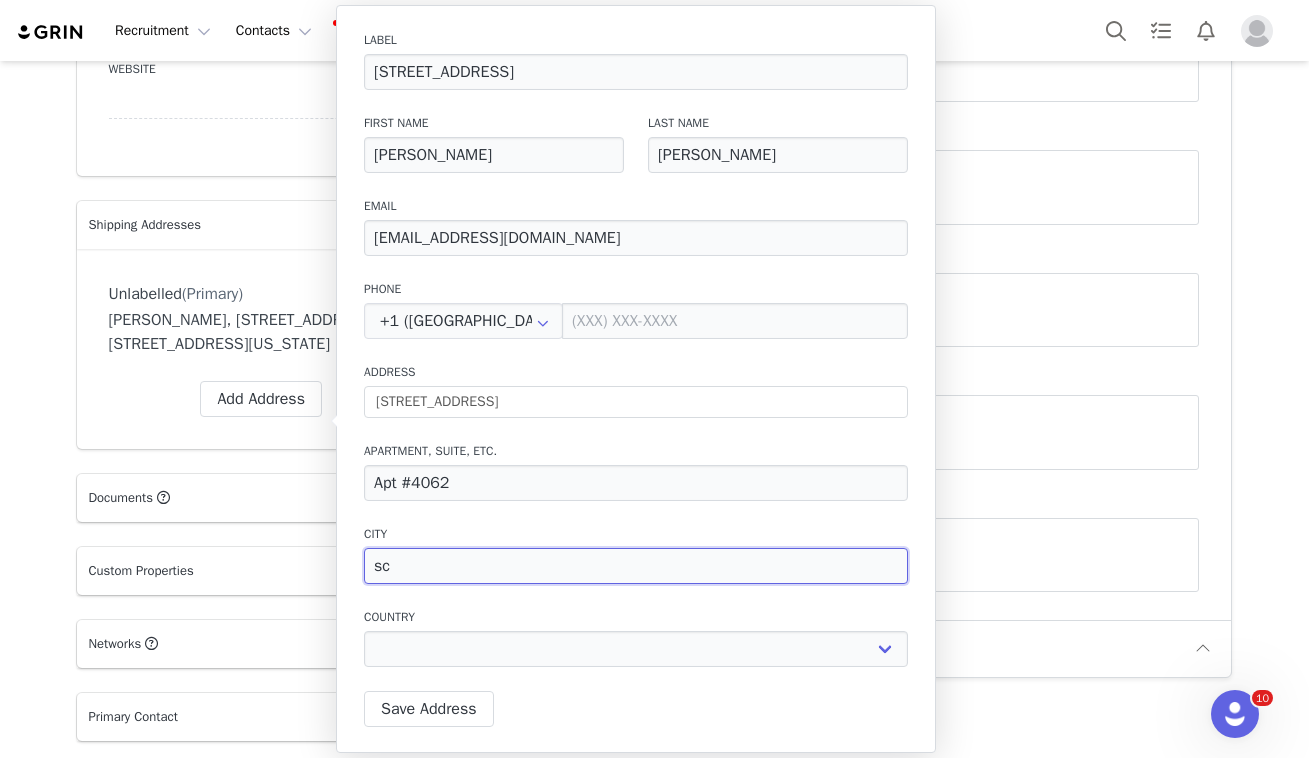 type on "sco" 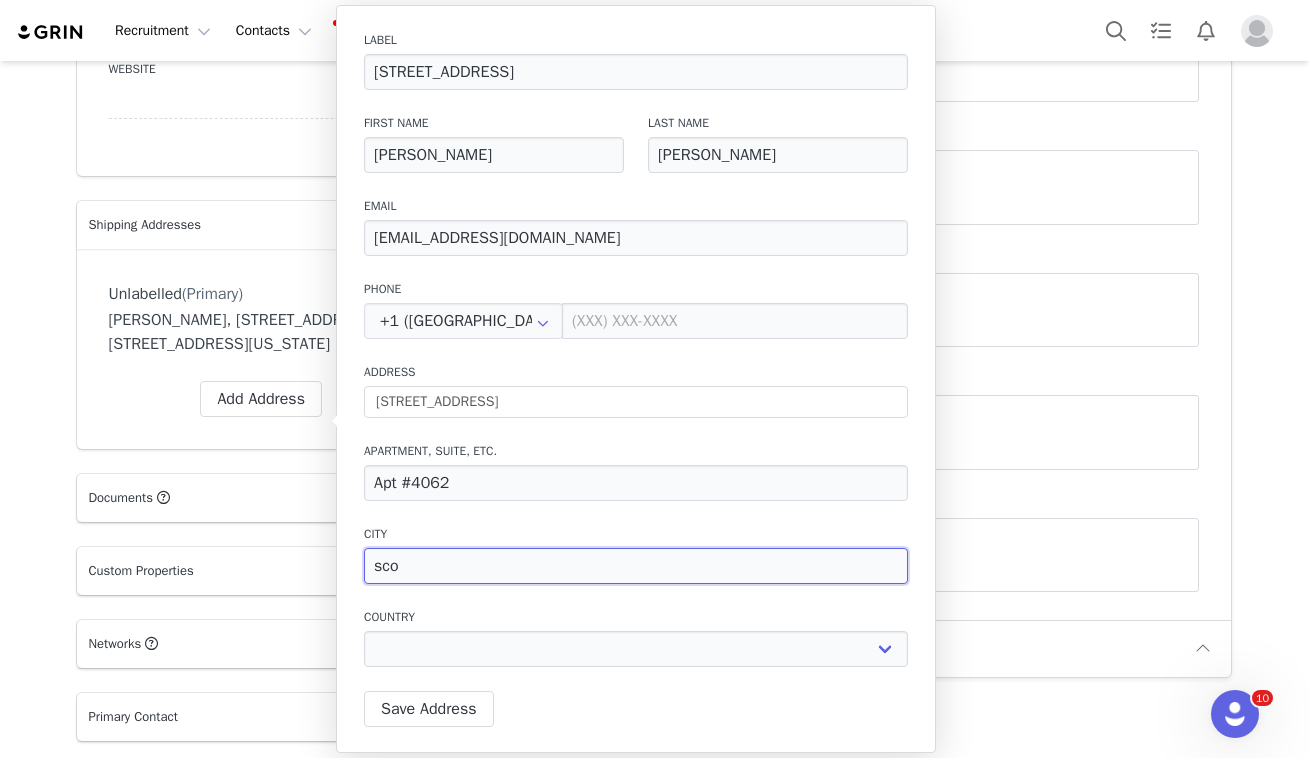 select 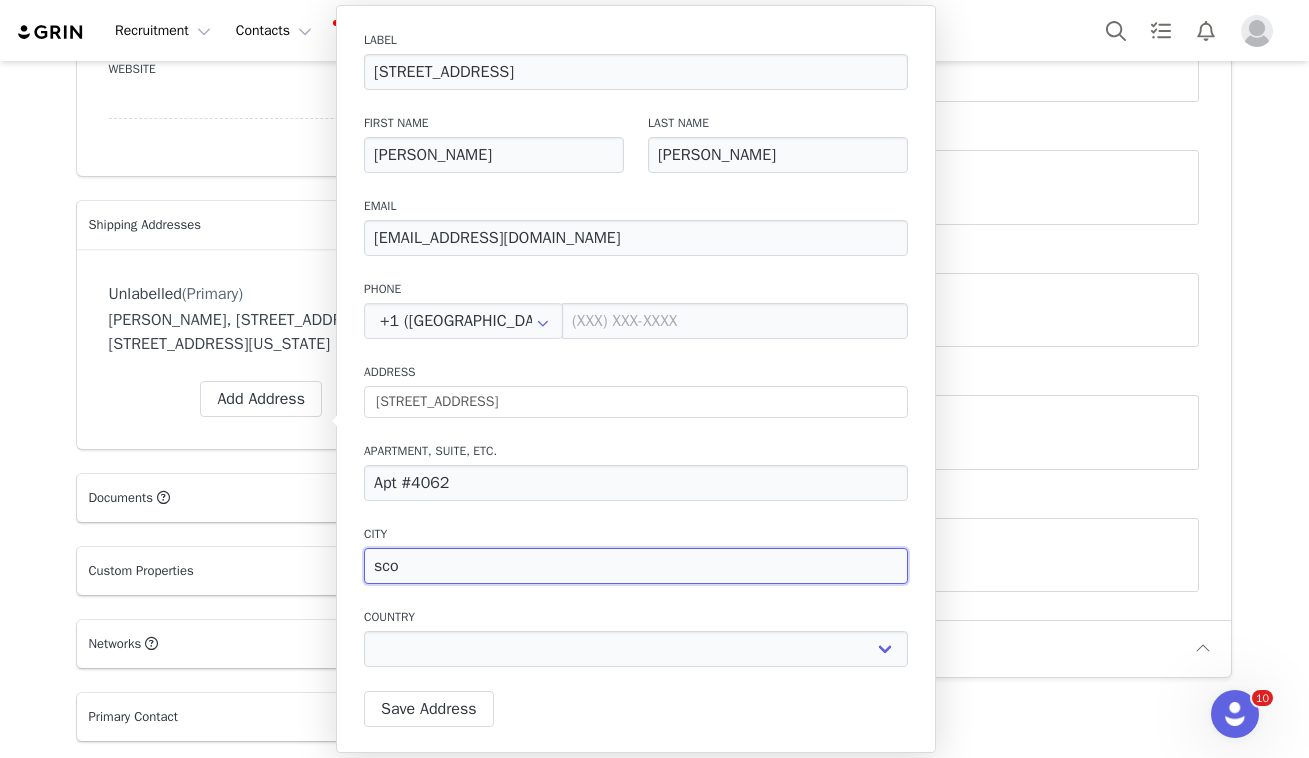 type on "[PERSON_NAME]" 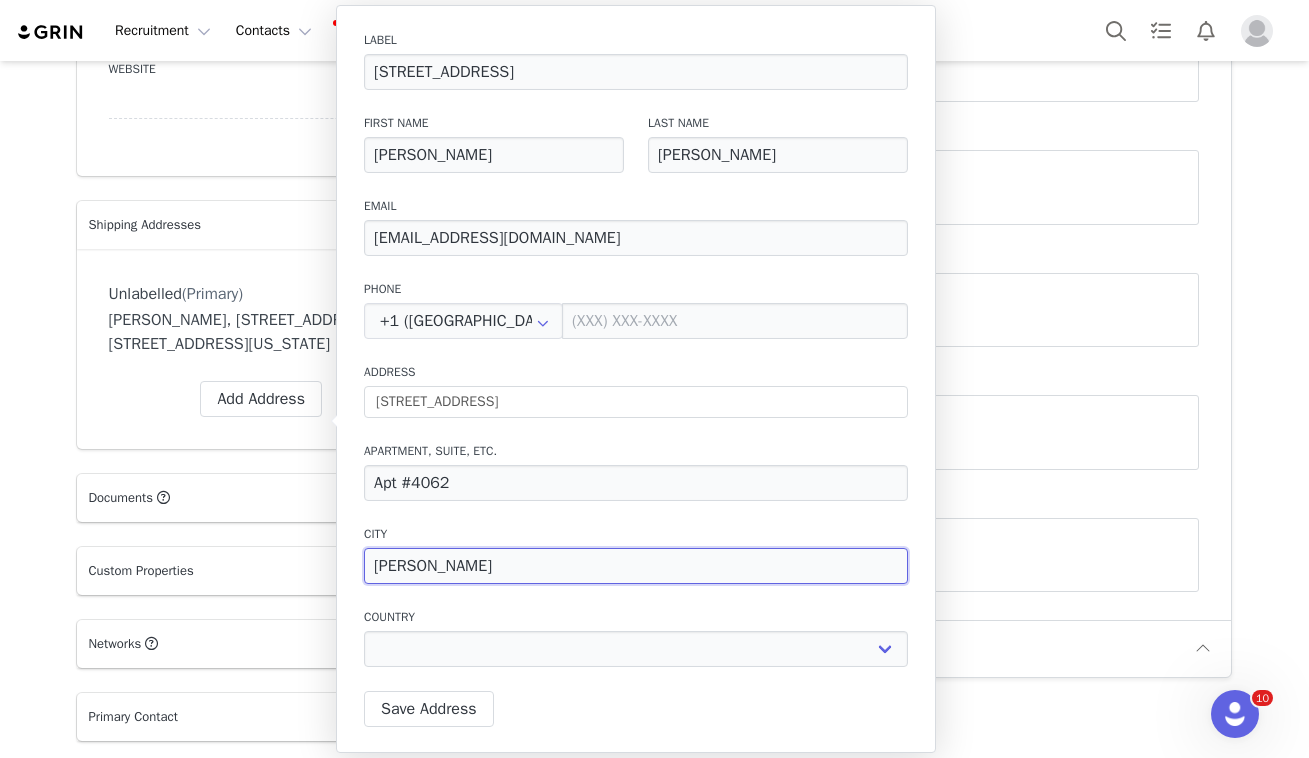 type on "[PERSON_NAME]" 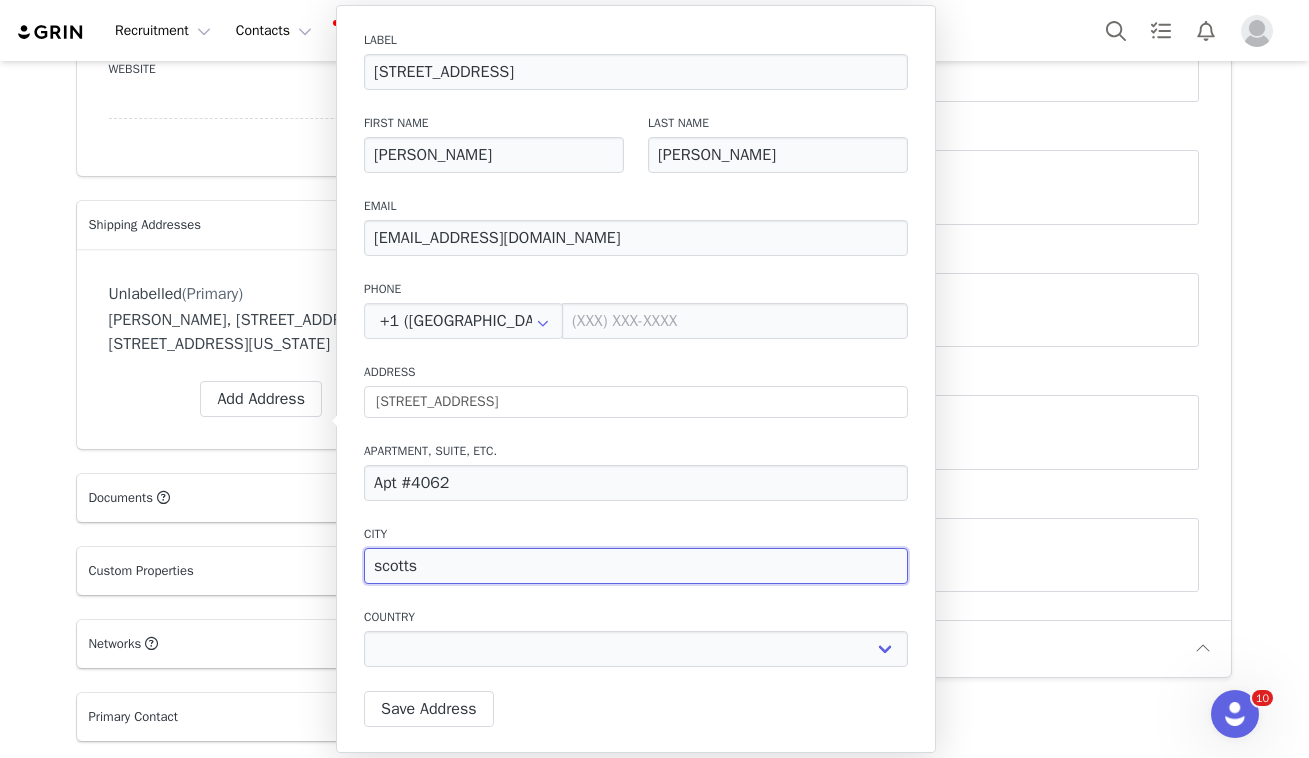 type on "scottsd" 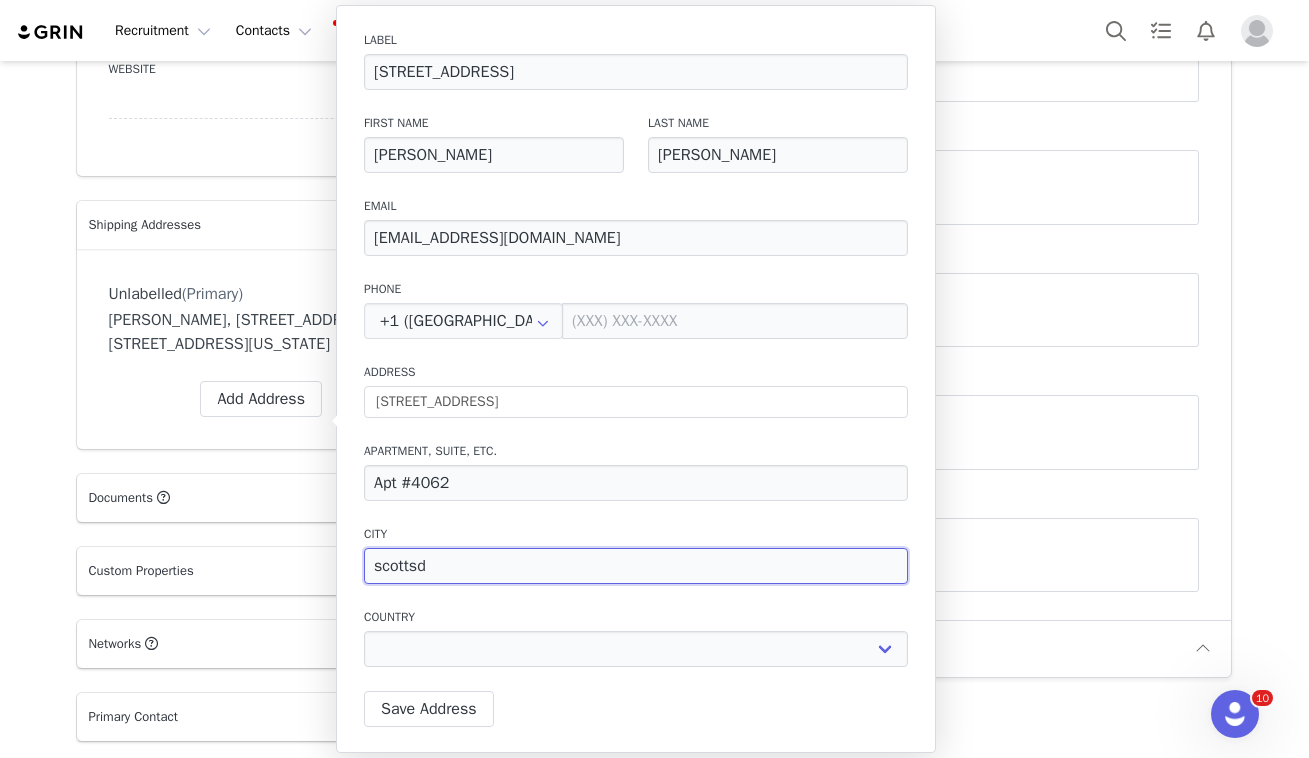 type on "scottsda" 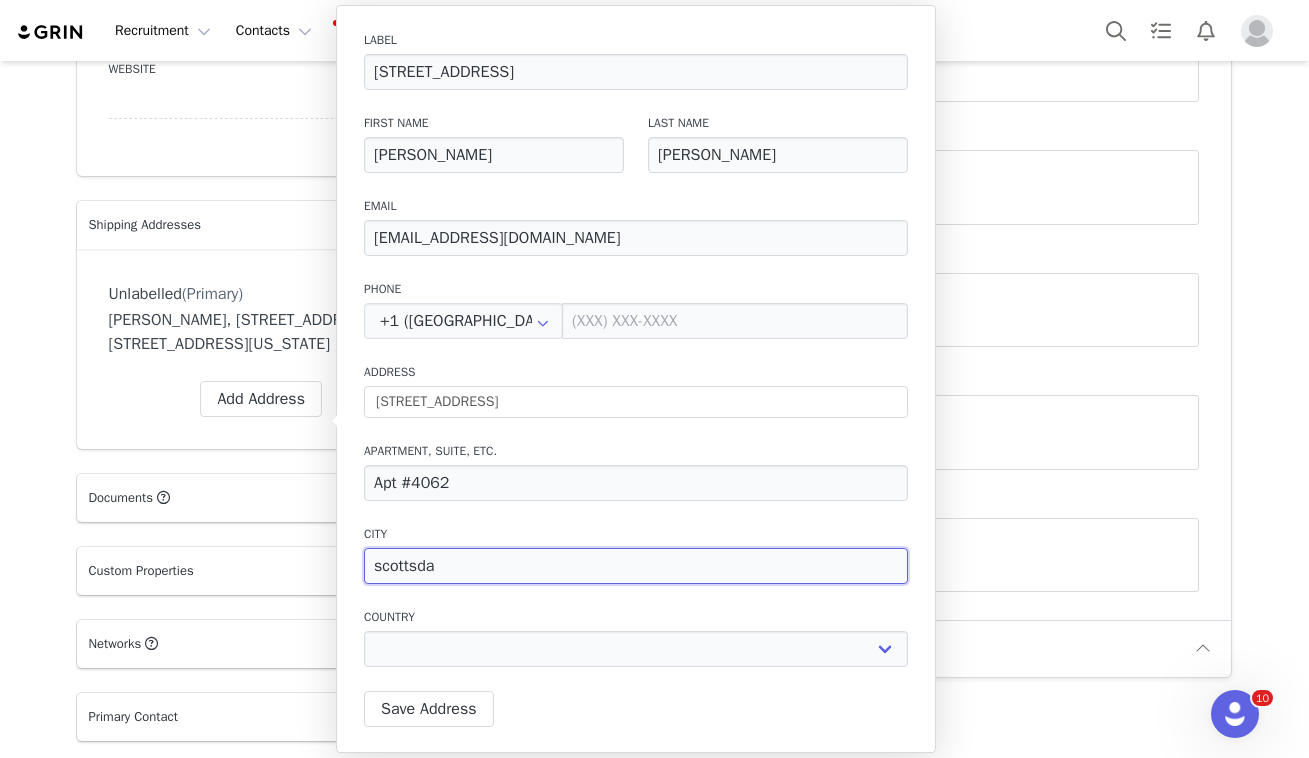 select 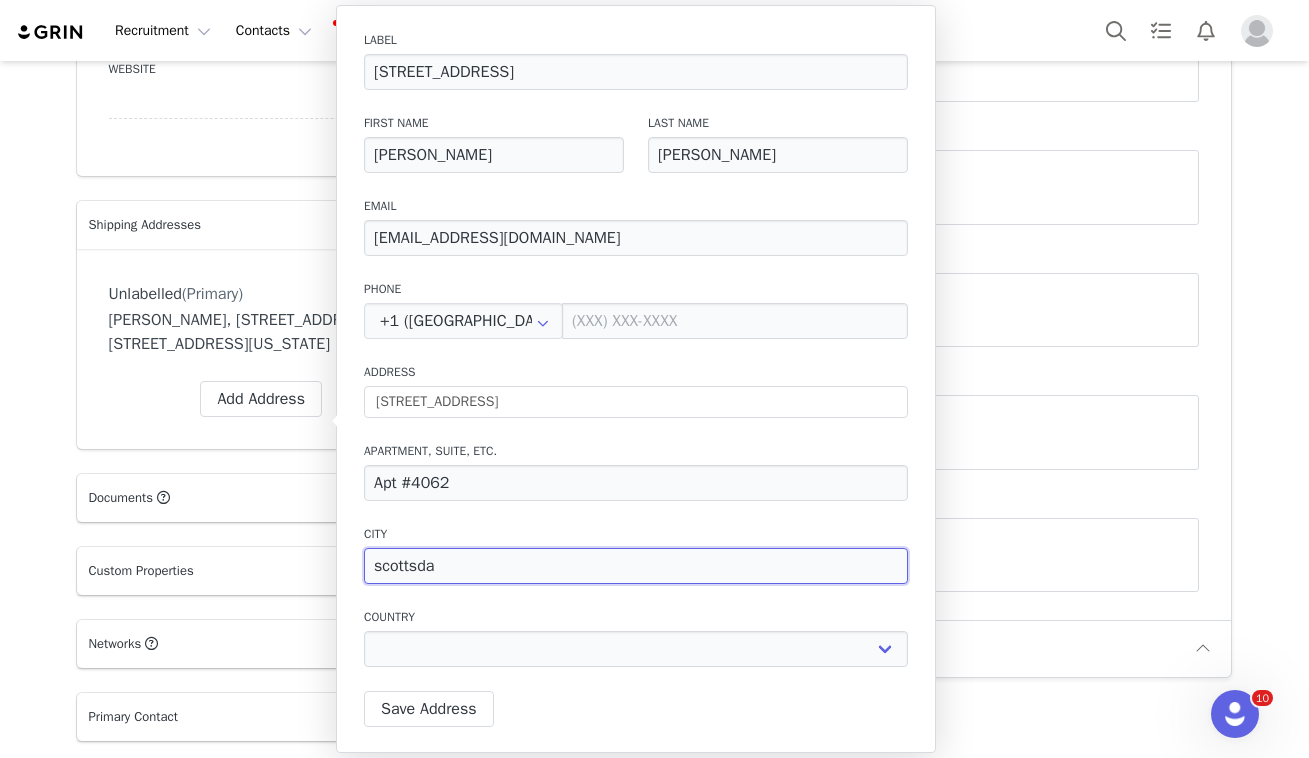 type on "scottsdal" 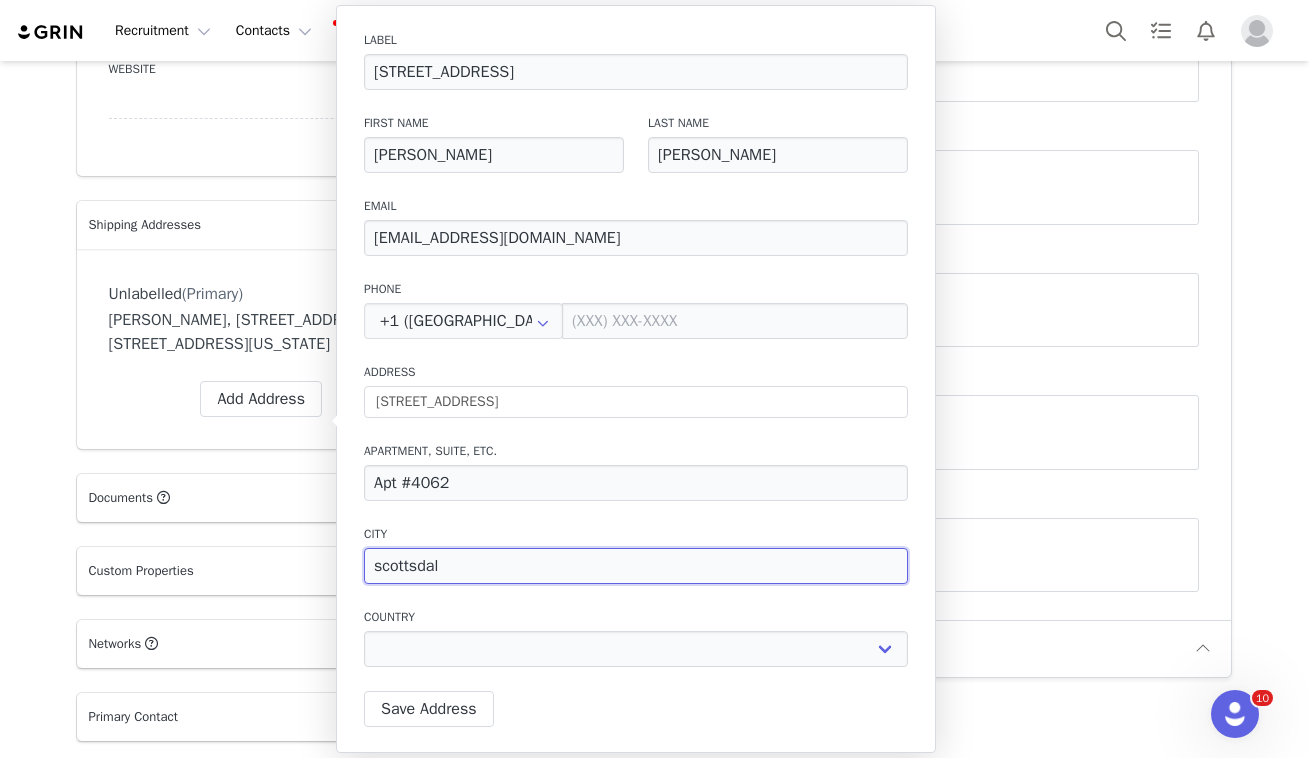 type on "scottsdale" 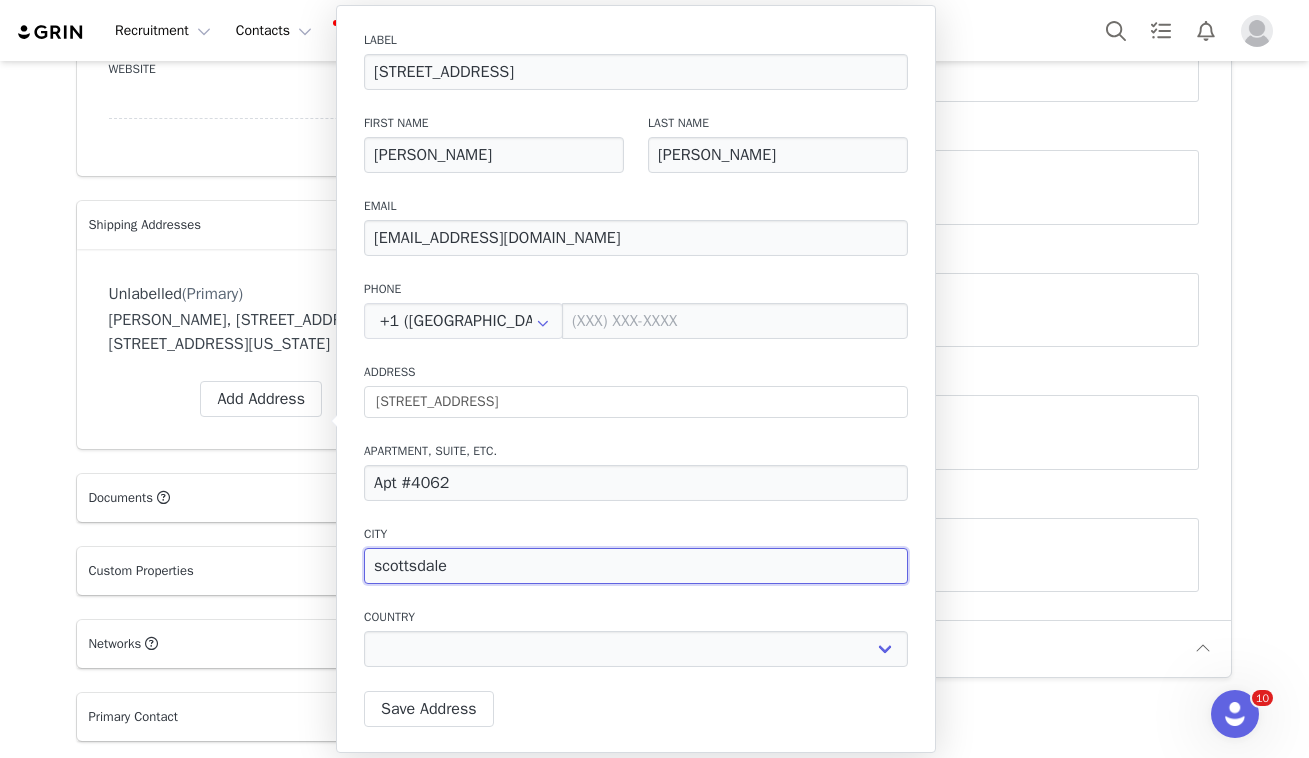 click on "scottsdale" at bounding box center (636, 566) 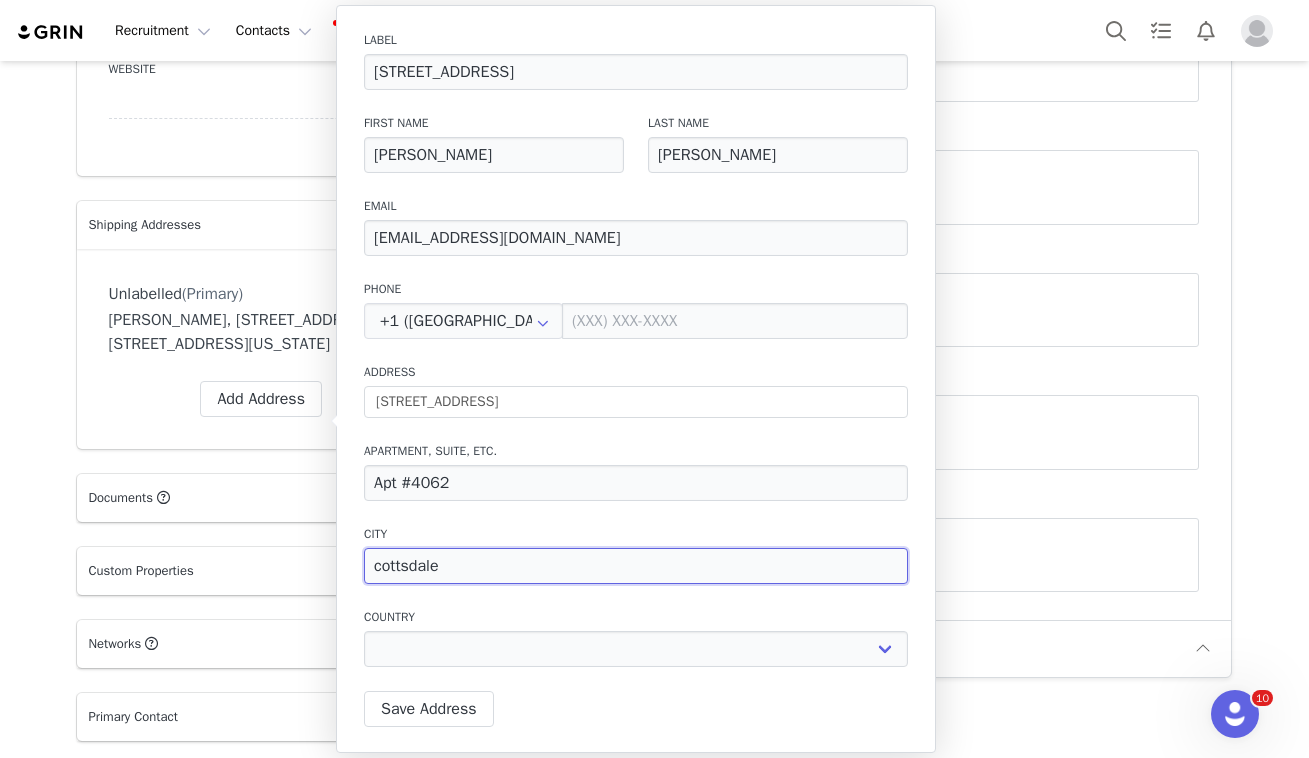 type on "Scottsdale" 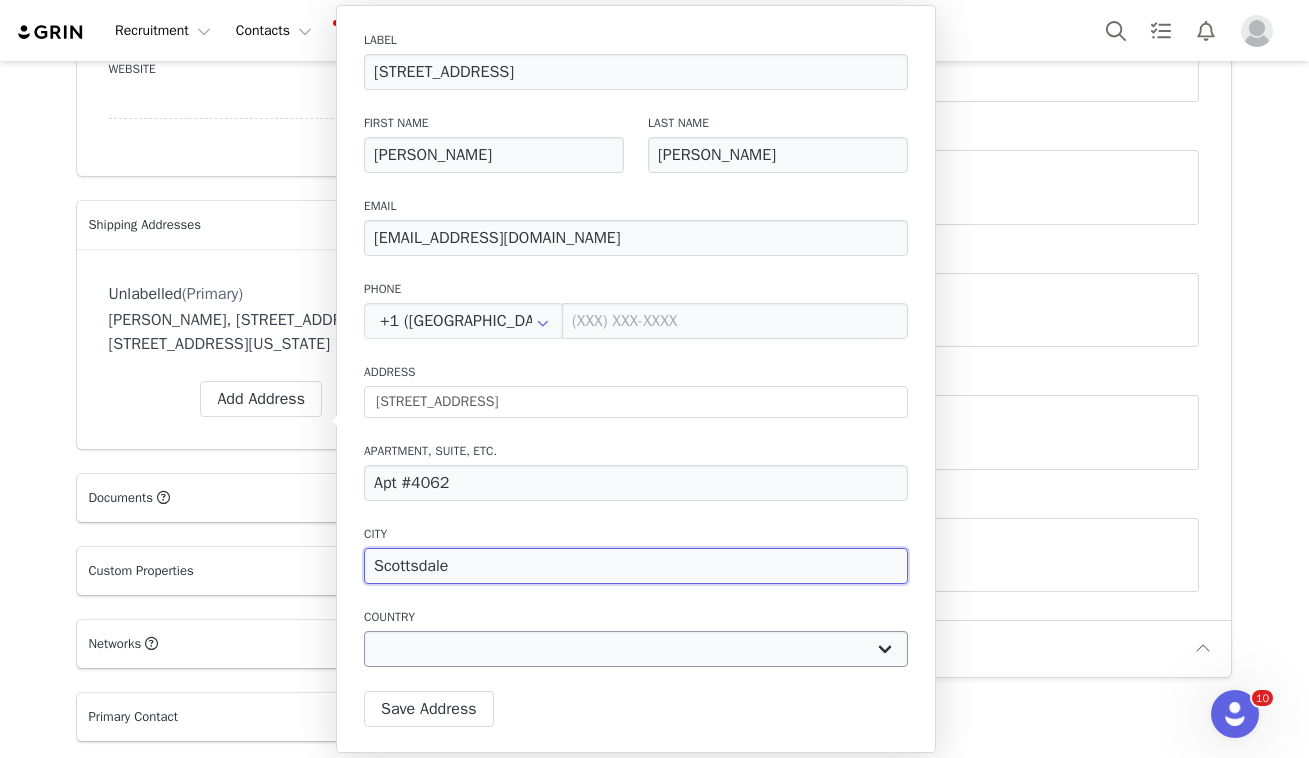 type on "Scottsdale" 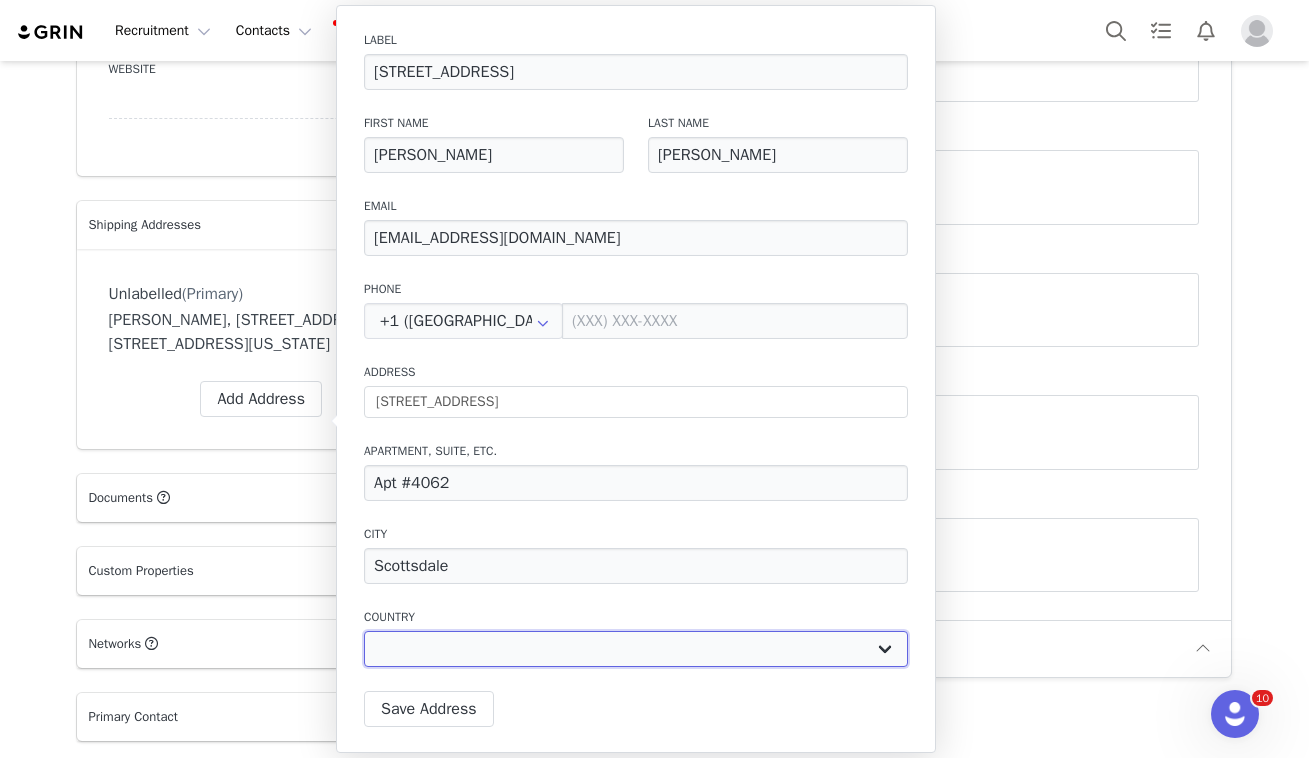 click on "[GEOGRAPHIC_DATA]   [GEOGRAPHIC_DATA]   [GEOGRAPHIC_DATA]   [GEOGRAPHIC_DATA]   [GEOGRAPHIC_DATA]   [GEOGRAPHIC_DATA]   [GEOGRAPHIC_DATA]   [GEOGRAPHIC_DATA]   [GEOGRAPHIC_DATA]   [GEOGRAPHIC_DATA]   [GEOGRAPHIC_DATA]   [GEOGRAPHIC_DATA]   [GEOGRAPHIC_DATA]   [GEOGRAPHIC_DATA]   [GEOGRAPHIC_DATA]   [GEOGRAPHIC_DATA]   [GEOGRAPHIC_DATA]   [GEOGRAPHIC_DATA]   [GEOGRAPHIC_DATA]   [GEOGRAPHIC_DATA]   [GEOGRAPHIC_DATA]   [GEOGRAPHIC_DATA]   [GEOGRAPHIC_DATA]   [GEOGRAPHIC_DATA]   [GEOGRAPHIC_DATA]   [GEOGRAPHIC_DATA], [GEOGRAPHIC_DATA]   [GEOGRAPHIC_DATA]   [GEOGRAPHIC_DATA]   [GEOGRAPHIC_DATA]   [GEOGRAPHIC_DATA]   [GEOGRAPHIC_DATA]   [GEOGRAPHIC_DATA]   [GEOGRAPHIC_DATA]   [GEOGRAPHIC_DATA]   [GEOGRAPHIC_DATA]   [GEOGRAPHIC_DATA]   [GEOGRAPHIC_DATA]   [GEOGRAPHIC_DATA]   [GEOGRAPHIC_DATA]   [GEOGRAPHIC_DATA]   [GEOGRAPHIC_DATA]   [GEOGRAPHIC_DATA]   [GEOGRAPHIC_DATA]   [GEOGRAPHIC_DATA]   [GEOGRAPHIC_DATA]   [GEOGRAPHIC_DATA]   [GEOGRAPHIC_DATA]   [GEOGRAPHIC_DATA], [GEOGRAPHIC_DATA] [GEOGRAPHIC_DATA]   [GEOGRAPHIC_DATA]   [GEOGRAPHIC_DATA]   [GEOGRAPHIC_DATA]   [GEOGRAPHIC_DATA]   [GEOGRAPHIC_DATA]   [GEOGRAPHIC_DATA]   [GEOGRAPHIC_DATA]   [GEOGRAPHIC_DATA]   [GEOGRAPHIC_DATA]   [GEOGRAPHIC_DATA]   [GEOGRAPHIC_DATA]   [GEOGRAPHIC_DATA]   [GEOGRAPHIC_DATA]   [GEOGRAPHIC_DATA]   [GEOGRAPHIC_DATA]   [GEOGRAPHIC_DATA]   [GEOGRAPHIC_DATA]   [GEOGRAPHIC_DATA] ([GEOGRAPHIC_DATA])   [GEOGRAPHIC_DATA]   [GEOGRAPHIC_DATA]   [GEOGRAPHIC_DATA]   [GEOGRAPHIC_DATA]   [GEOGRAPHIC_DATA]   [GEOGRAPHIC_DATA]   [GEOGRAPHIC_DATA]   [GEOGRAPHIC_DATA]   [GEOGRAPHIC_DATA]   [US_STATE]   [GEOGRAPHIC_DATA]" at bounding box center [636, 649] 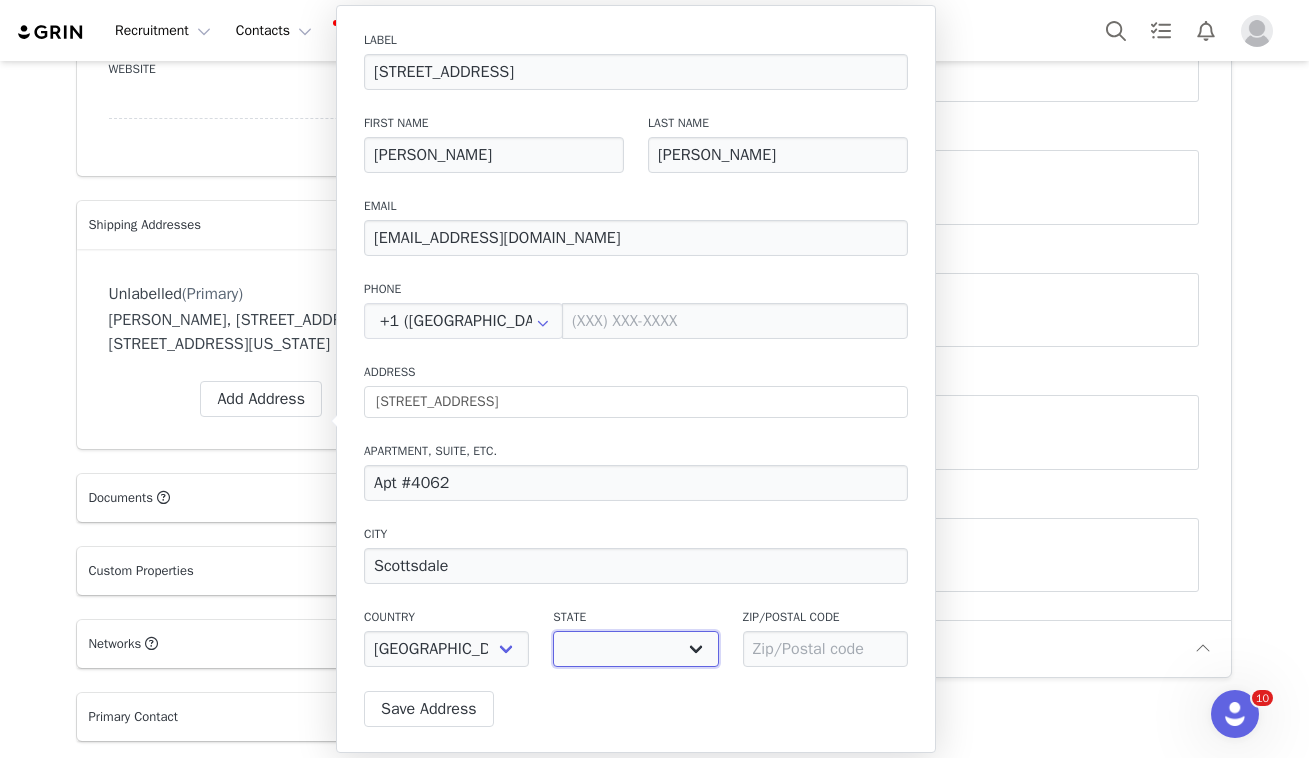 click on "[US_STATE]   [US_STATE]   [US_STATE]   [US_STATE]   [US_STATE]   Armed Forces Americas   Armed Forces Europe   Armed Forces Pacific   [US_STATE]   [US_STATE]   [US_STATE]   [US_STATE]   [US_STATE]   [US_STATE]   [US_STATE]   [US_STATE]   [US_STATE]   [US_STATE]   [US_STATE]   [US_STATE]   [US_STATE]   [US_STATE]   [US_STATE]   [US_STATE]   [US_STATE]   [US_STATE]   [PERSON_NAME][US_STATE]   [US_STATE]   [US_STATE]   [US_STATE]   [US_STATE]   [US_STATE]   [US_STATE]   [US_STATE]   [US_STATE]   [US_STATE]   [US_STATE]   [US_STATE]   [US_STATE]   [US_STATE]   [US_STATE]   [US_STATE]   [US_STATE]   [US_STATE]   [US_STATE]   [US_STATE]   [US_STATE]   [US_STATE]   [US_STATE]   [US_STATE]   [US_STATE]   [US_STATE]   [US_STATE]   [US_STATE]   [US_STATE]   [US_STATE]   [GEOGRAPHIC_DATA]   [US_STATE][PERSON_NAME][US_STATE]   [US_STATE]   [US_STATE]   [US_STATE]" at bounding box center [635, 649] 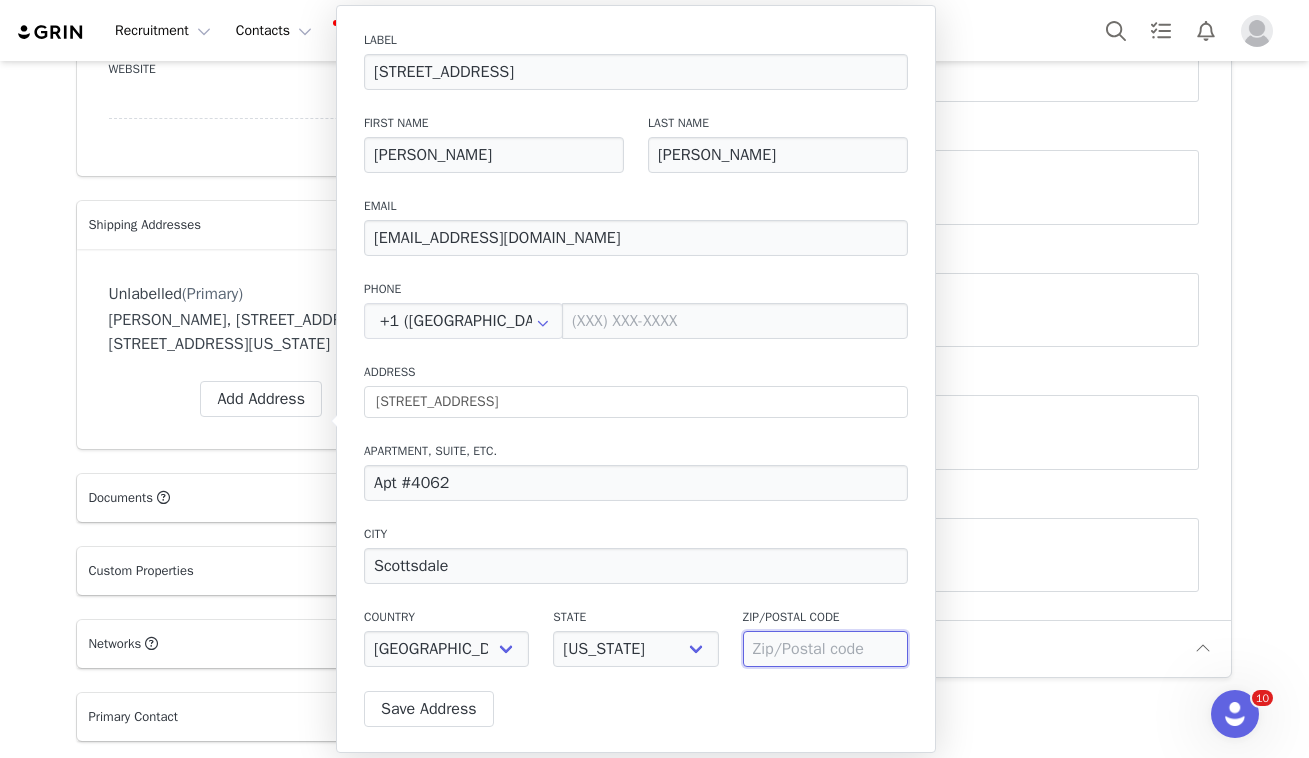 click at bounding box center [825, 649] 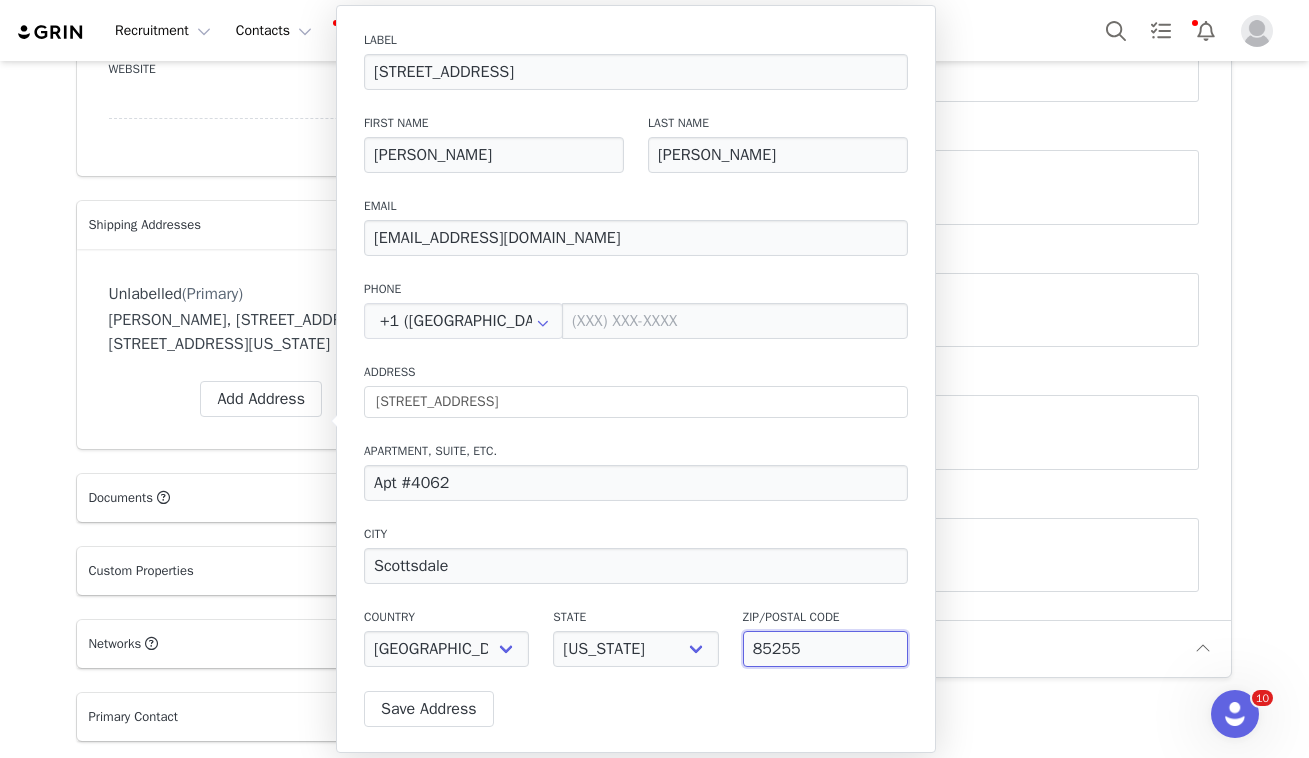 type on "85255" 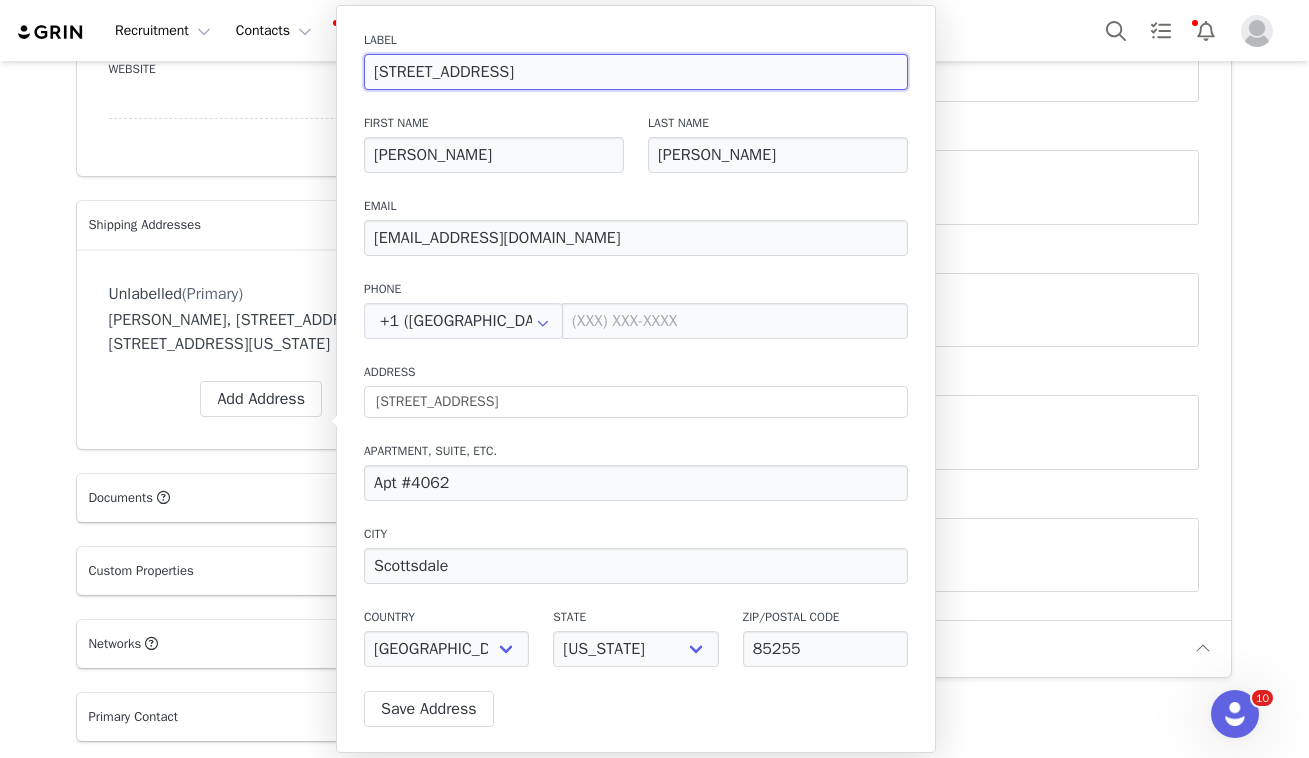 click on "[STREET_ADDRESS]" at bounding box center [636, 72] 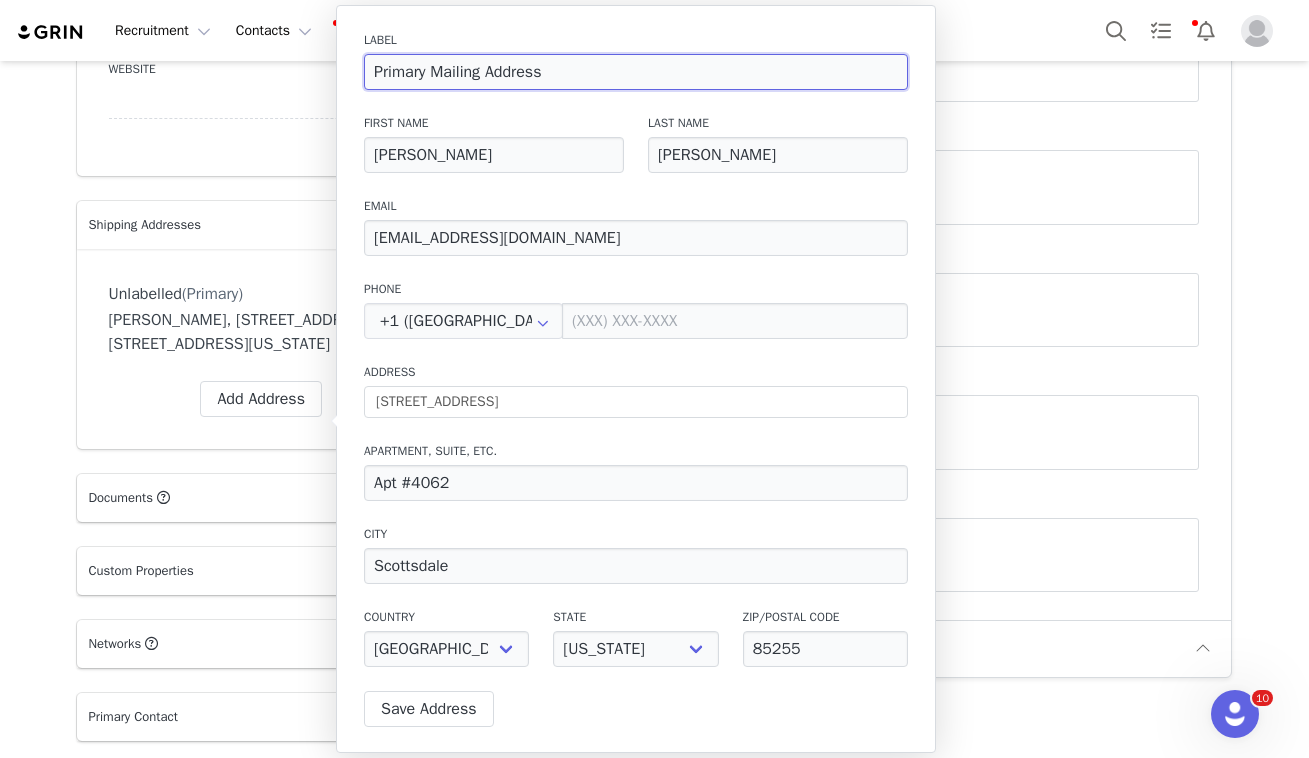 type on "Primary Mailing Address" 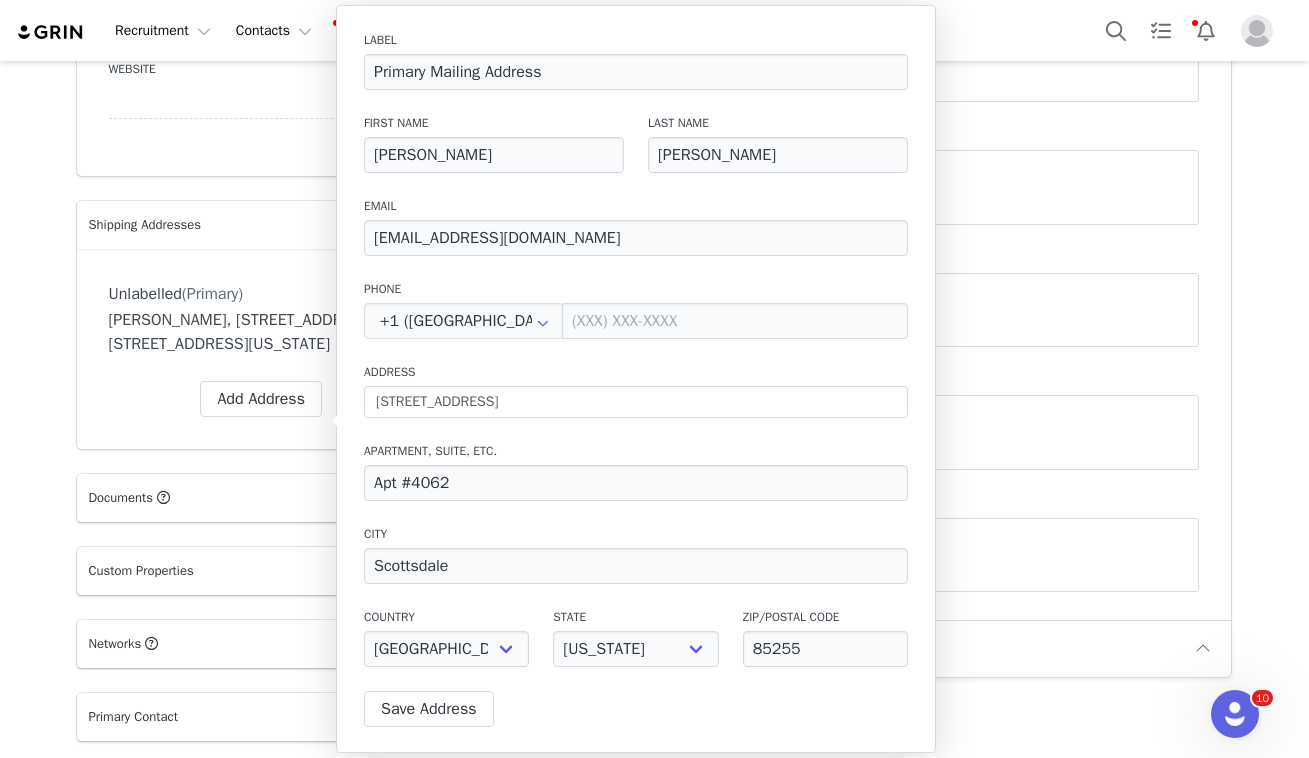 click on "Email" at bounding box center [636, 206] 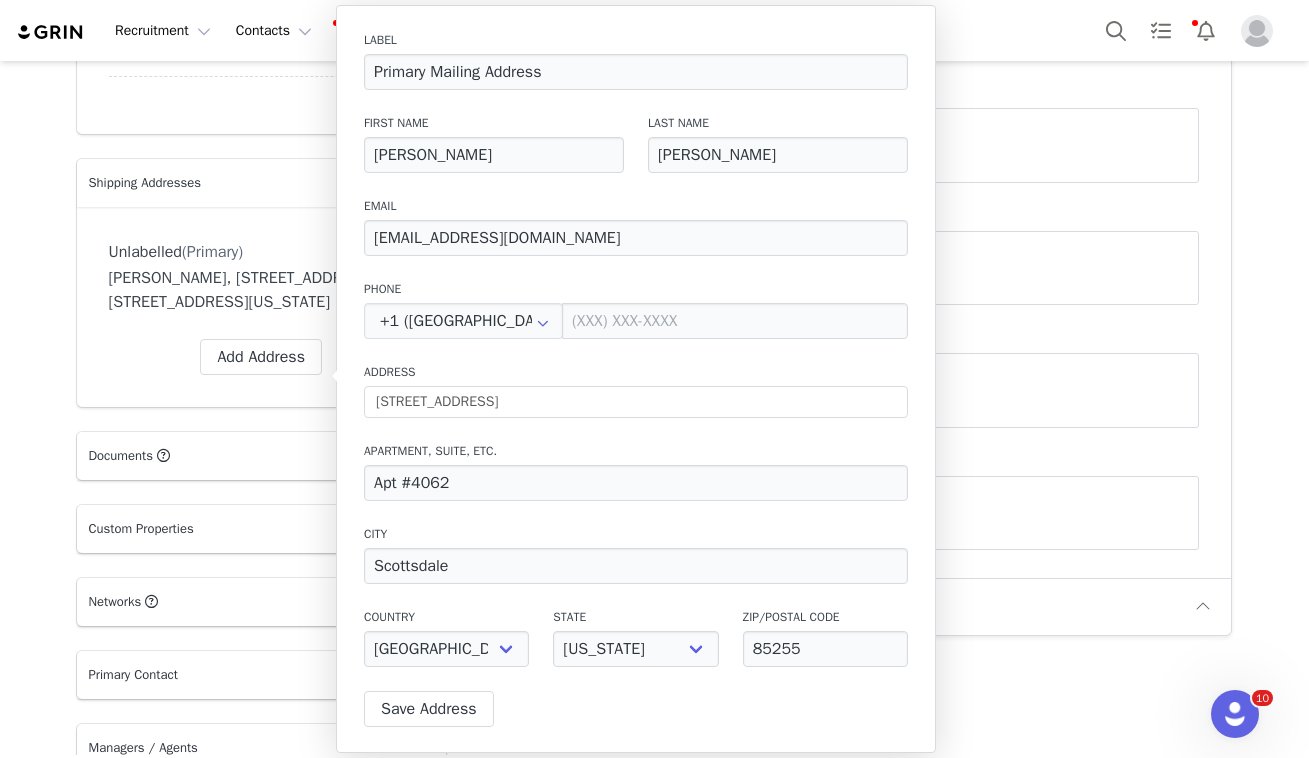 scroll, scrollTop: 1307, scrollLeft: 0, axis: vertical 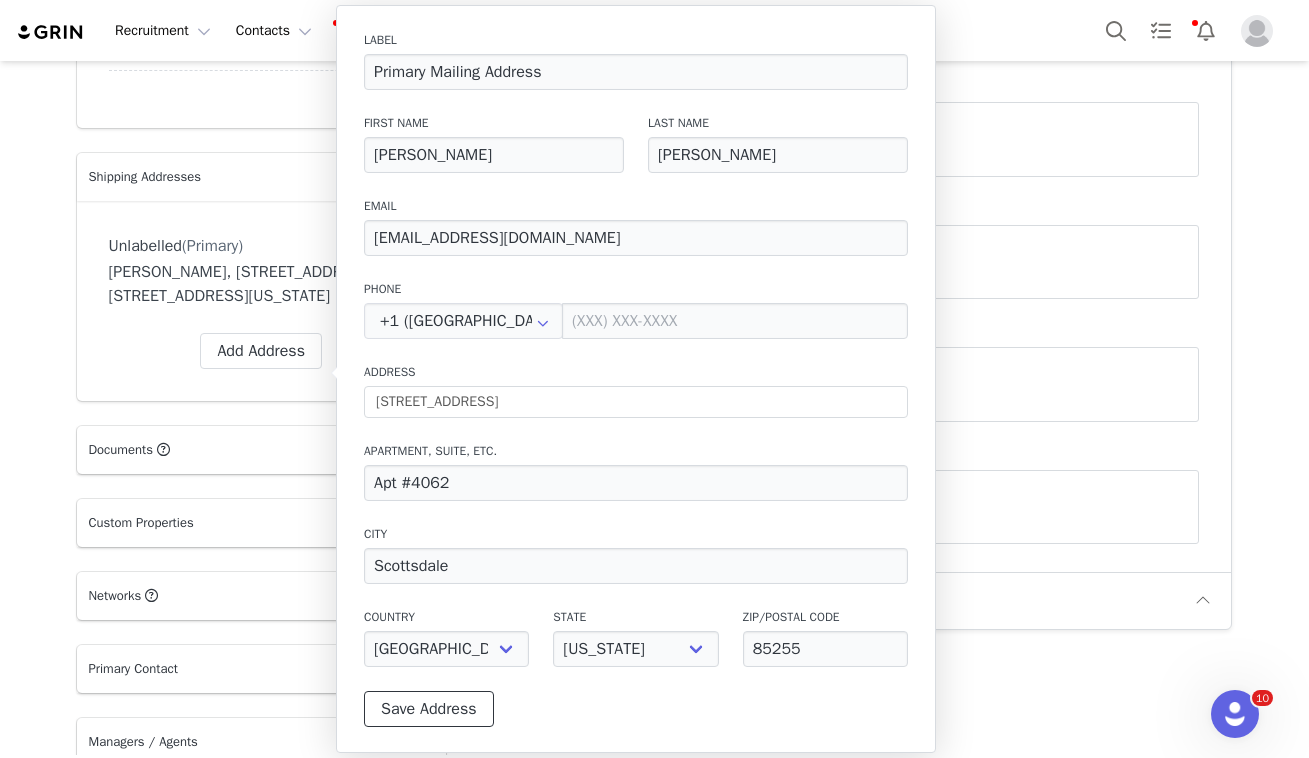 click on "Save Address" at bounding box center [429, 709] 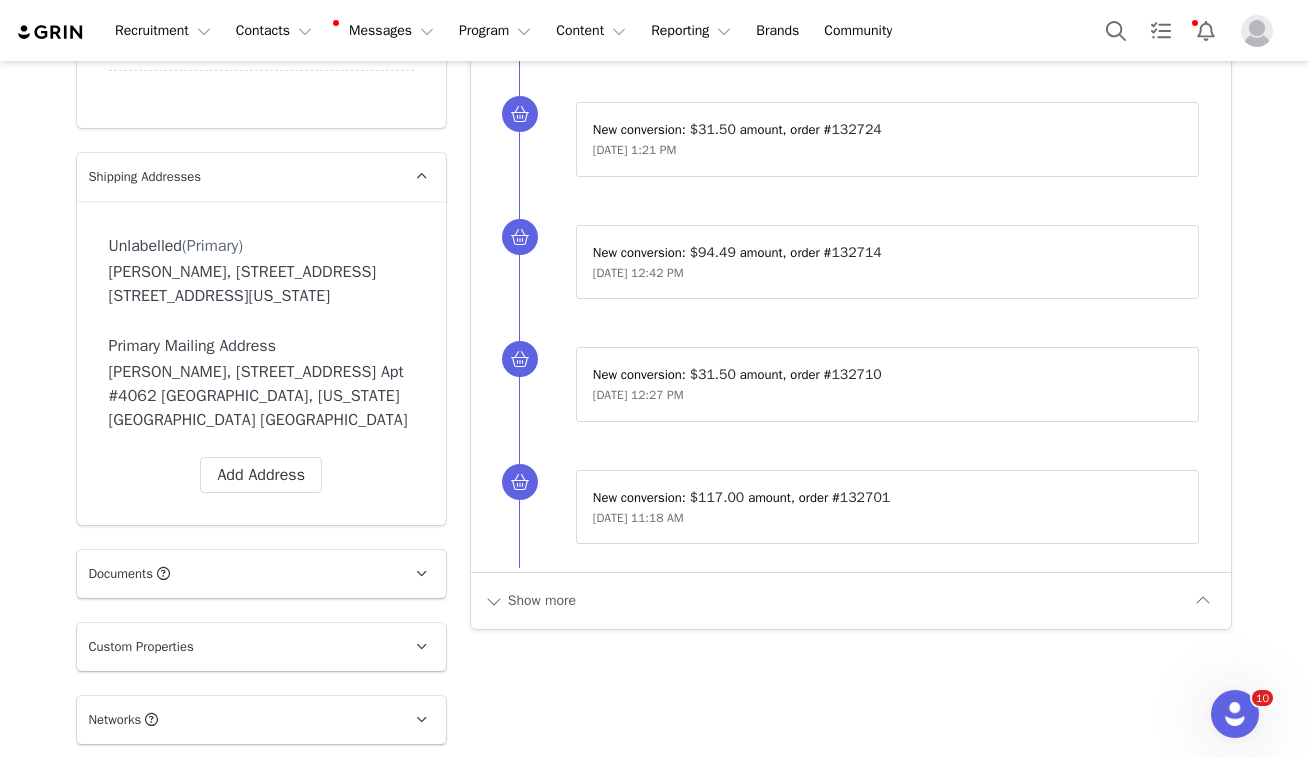 click on "[PERSON_NAME], [STREET_ADDRESS] [STREET_ADDRESS][US_STATE]" at bounding box center [261, 284] 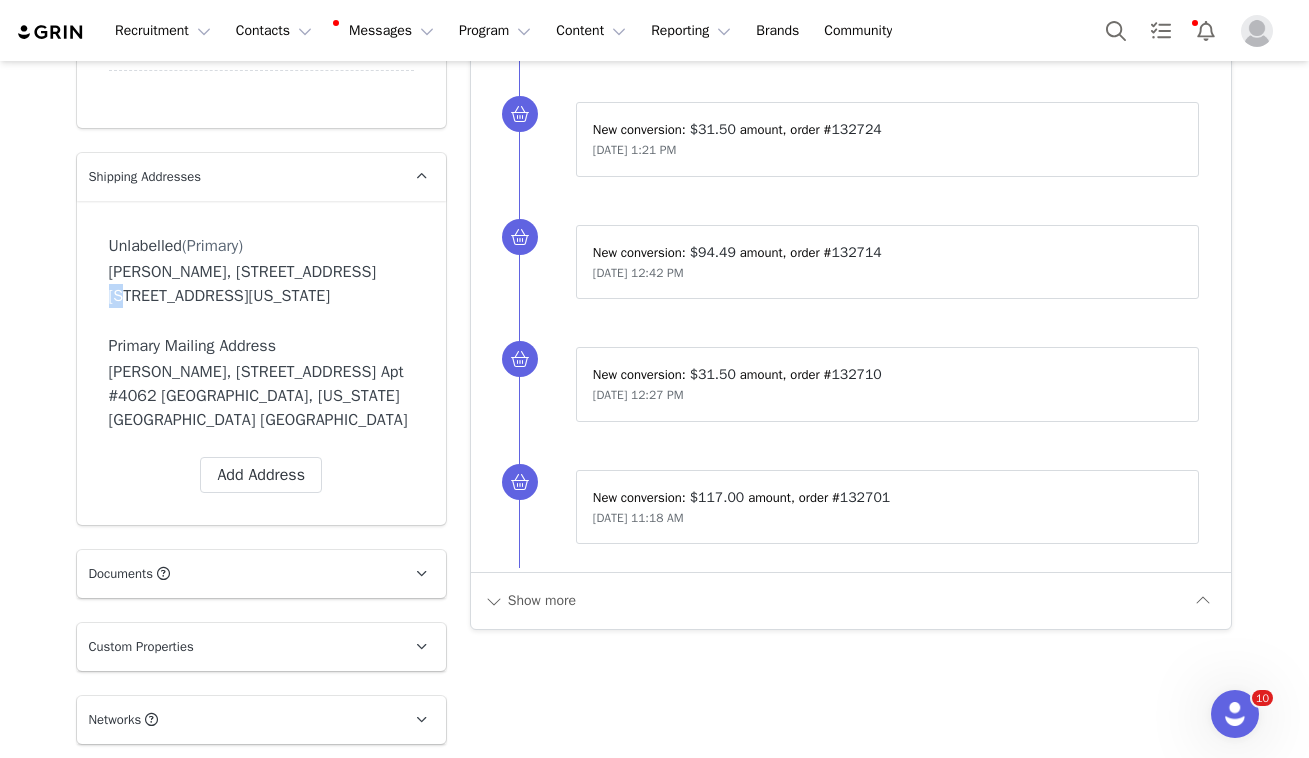 click on "[PERSON_NAME], [STREET_ADDRESS] [STREET_ADDRESS][US_STATE]" at bounding box center [261, 284] 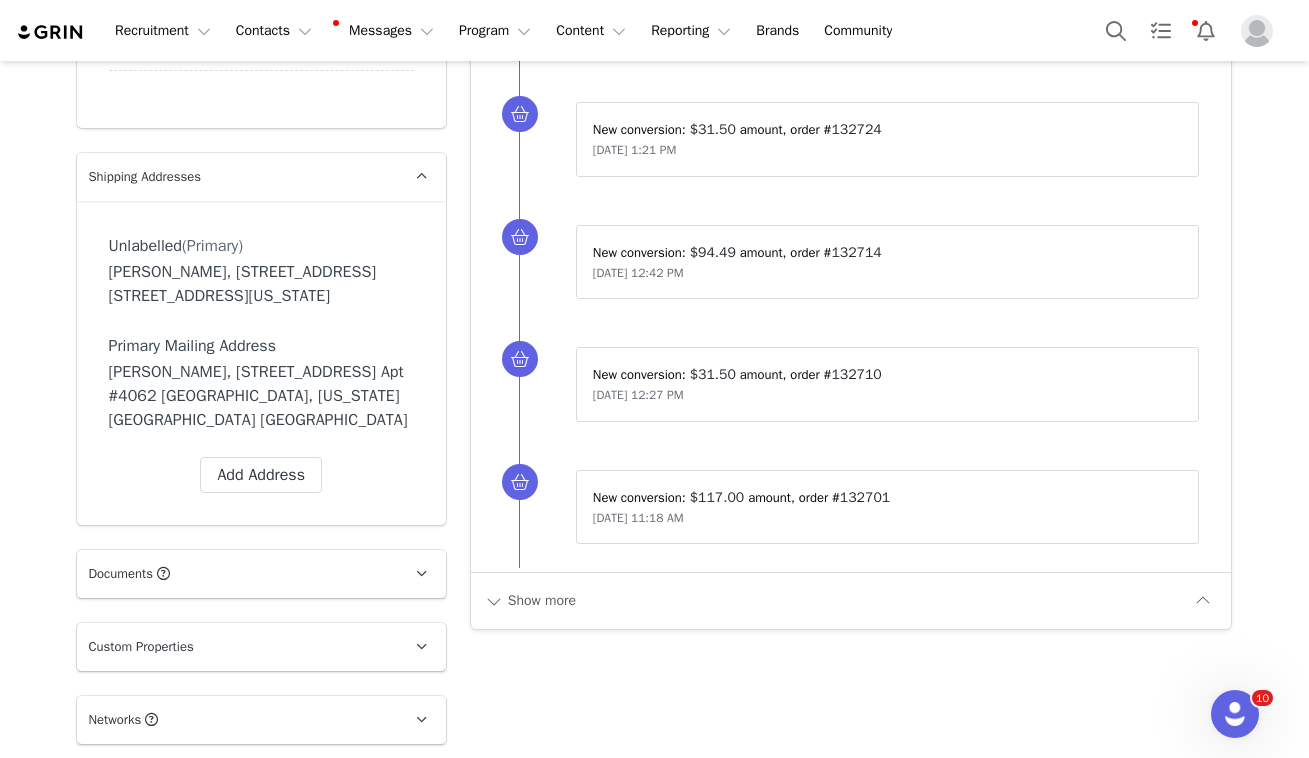 click on "[PERSON_NAME], [STREET_ADDRESS] [STREET_ADDRESS][US_STATE]" at bounding box center (261, 284) 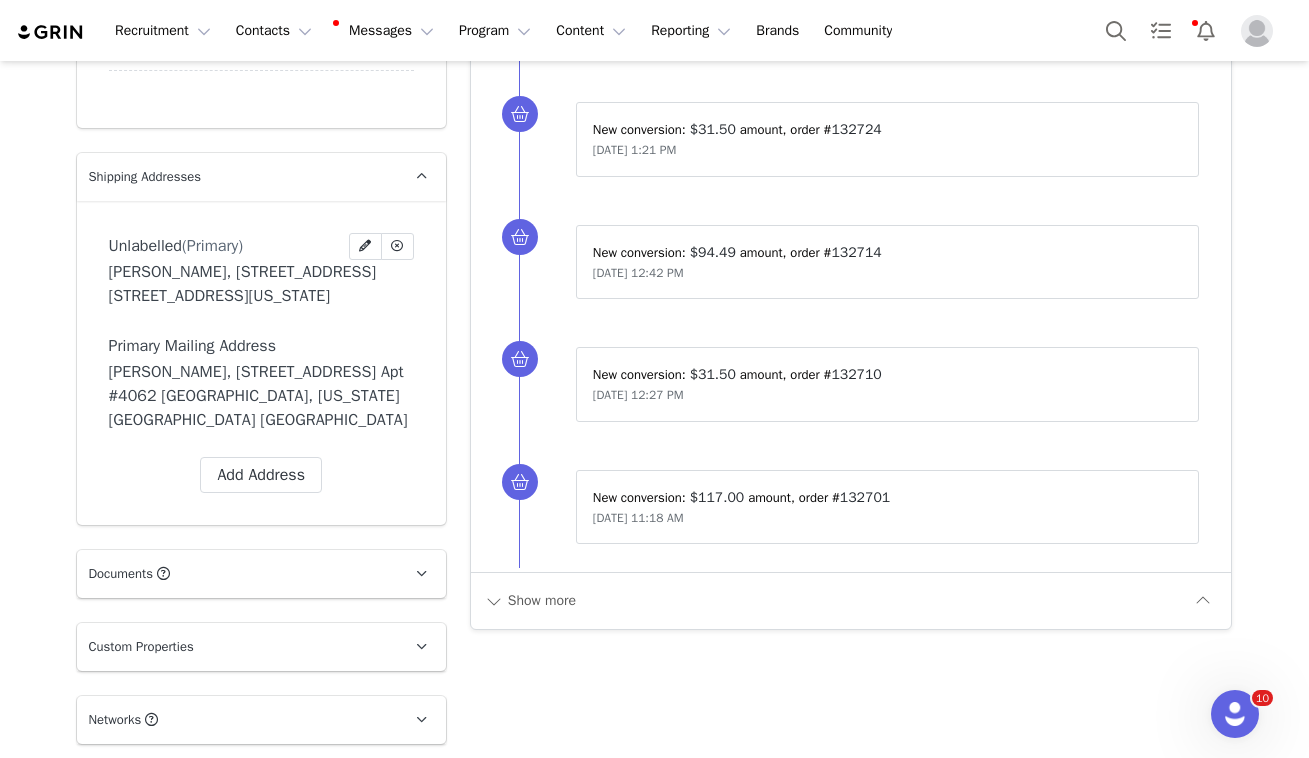 click on "Unlabelled (Primary)  Label   First Name  [PERSON_NAME]  Last Name  [PERSON_NAME]  Email  [EMAIL_ADDRESS][DOMAIN_NAME]  Phone  +1 ([GEOGRAPHIC_DATA]) +93 ([GEOGRAPHIC_DATA]) +358 ([GEOGRAPHIC_DATA]) +355 ([GEOGRAPHIC_DATA]) +213 ([GEOGRAPHIC_DATA]) +376 ([GEOGRAPHIC_DATA]) +244 ([GEOGRAPHIC_DATA]) +1264 ([GEOGRAPHIC_DATA]) +1268 ([GEOGRAPHIC_DATA]) +54 ([GEOGRAPHIC_DATA]) +374 ([GEOGRAPHIC_DATA]) +297 ([GEOGRAPHIC_DATA]) +61 ([GEOGRAPHIC_DATA]) +43 ([GEOGRAPHIC_DATA]) +994 ([GEOGRAPHIC_DATA]) +1242 ([GEOGRAPHIC_DATA]) +973 ([GEOGRAPHIC_DATA]) +880 ([GEOGRAPHIC_DATA]) +1246 ([GEOGRAPHIC_DATA]) +375 ([GEOGRAPHIC_DATA]) +32 ([GEOGRAPHIC_DATA]) +501 ([GEOGRAPHIC_DATA]) +229 ([GEOGRAPHIC_DATA]) +1441 ([GEOGRAPHIC_DATA]) +975 ([GEOGRAPHIC_DATA]) +591 ([GEOGRAPHIC_DATA]) +599 ([GEOGRAPHIC_DATA]) +387 ([GEOGRAPHIC_DATA]) +267 ([GEOGRAPHIC_DATA]) +0 ([GEOGRAPHIC_DATA]) +55 ([GEOGRAPHIC_DATA]) +673 ([GEOGRAPHIC_DATA]) +359 ([GEOGRAPHIC_DATA]) +226 ([GEOGRAPHIC_DATA]) +257 ([GEOGRAPHIC_DATA]) +855 ([GEOGRAPHIC_DATA]) +1 ([GEOGRAPHIC_DATA]) +238 ([GEOGRAPHIC_DATA]) +1345 ([GEOGRAPHIC_DATA]) +236 ([GEOGRAPHIC_DATA]) +235 ([GEOGRAPHIC_DATA]) +56 ([GEOGRAPHIC_DATA]) +86 ([GEOGRAPHIC_DATA]) +61 ([GEOGRAPHIC_DATA]) +672 ([GEOGRAPHIC_DATA]) +57 ([GEOGRAPHIC_DATA]) +269 ([GEOGRAPHIC_DATA]) +242 ([GEOGRAPHIC_DATA]) +243 ([GEOGRAPHIC_DATA], [GEOGRAPHIC_DATA]) +682 ([GEOGRAPHIC_DATA]) +506 ([GEOGRAPHIC_DATA])" at bounding box center (261, 246) 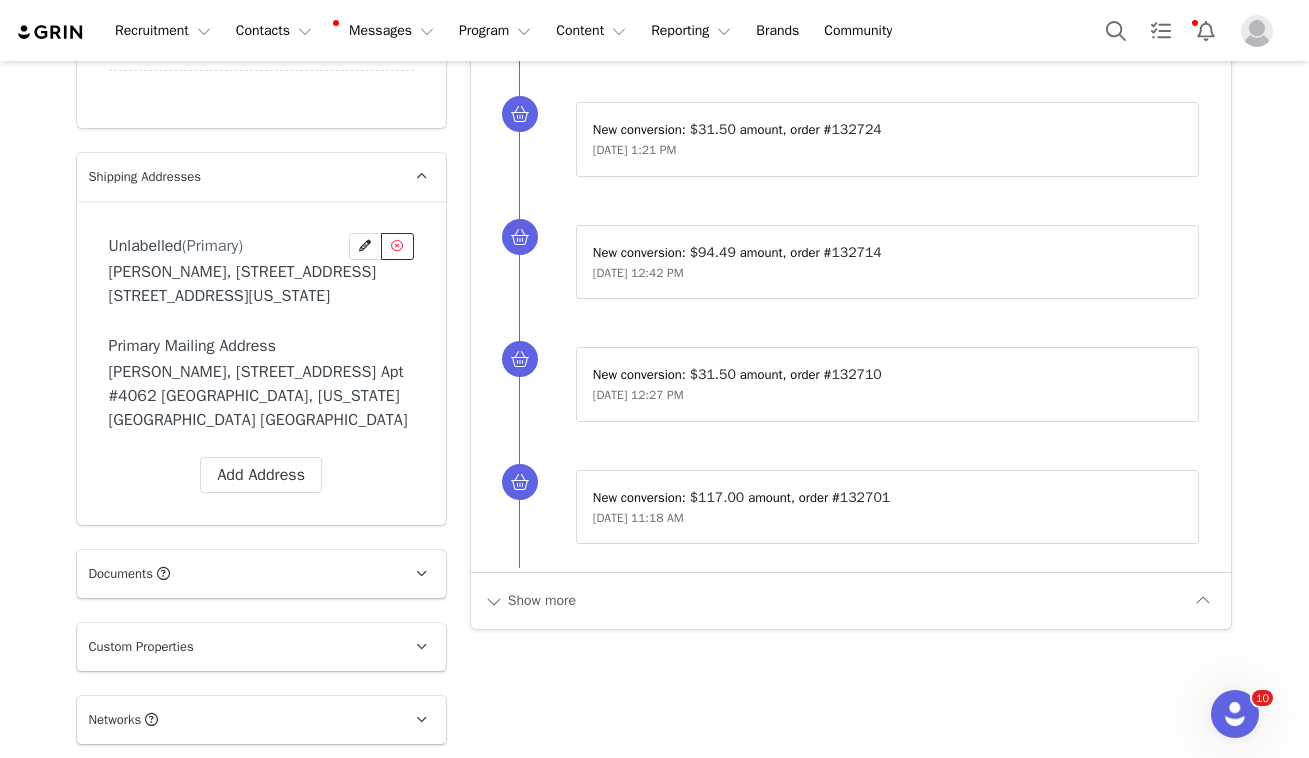 click at bounding box center [397, 246] 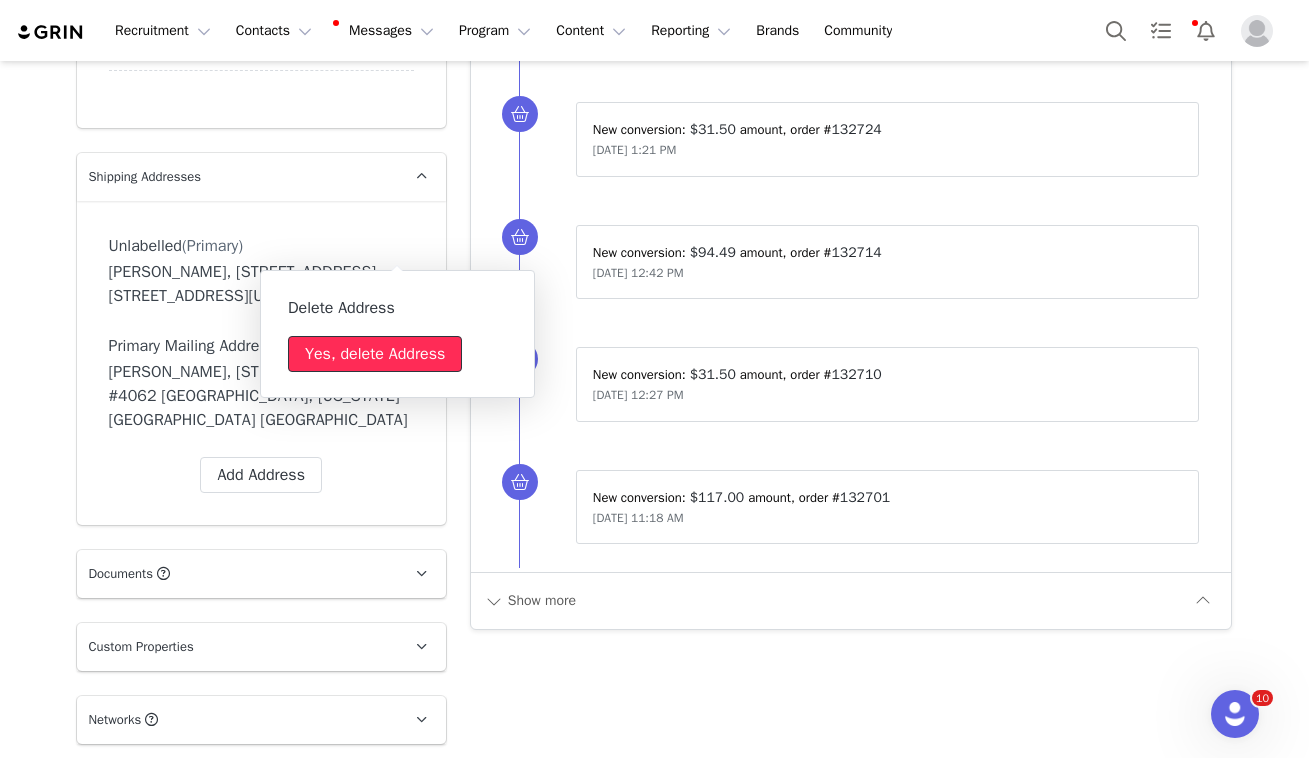 click on "Yes, delete Address" at bounding box center (375, 354) 